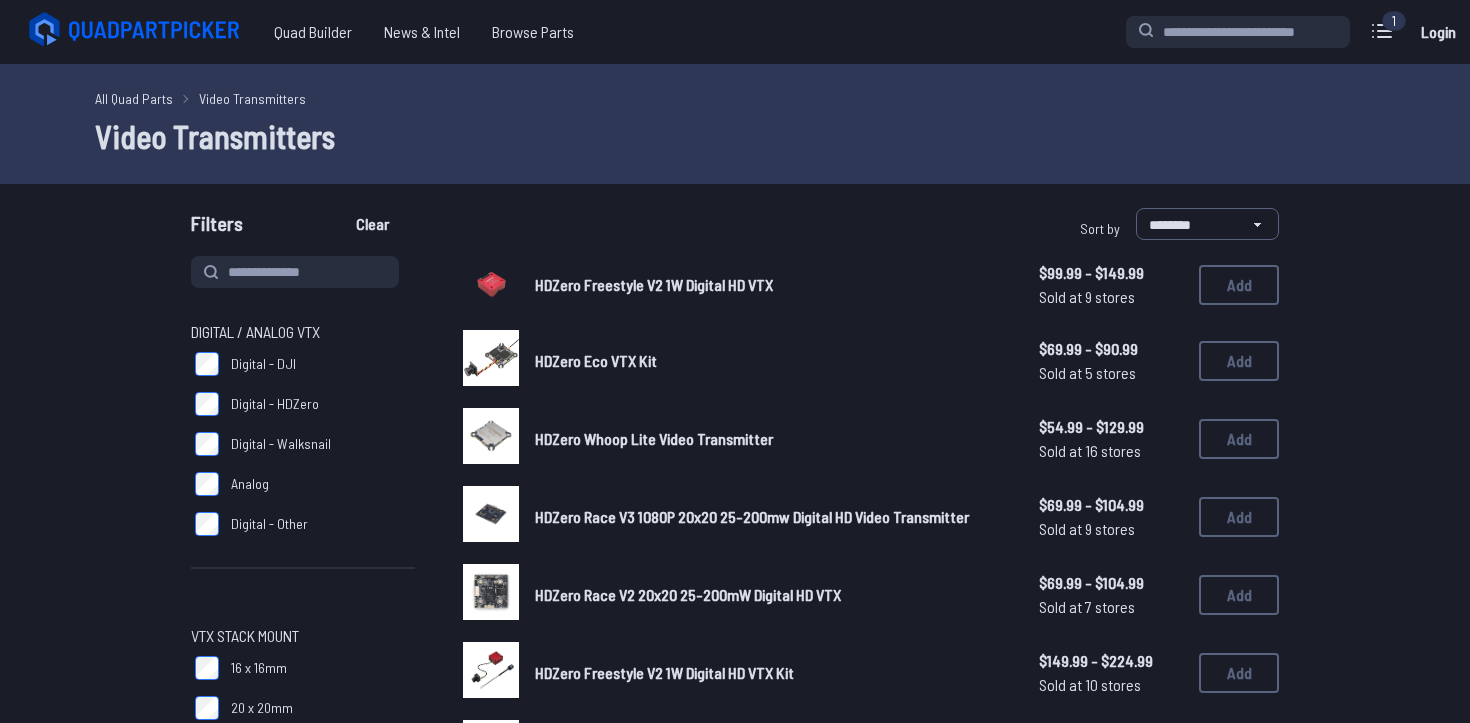 scroll, scrollTop: 0, scrollLeft: 0, axis: both 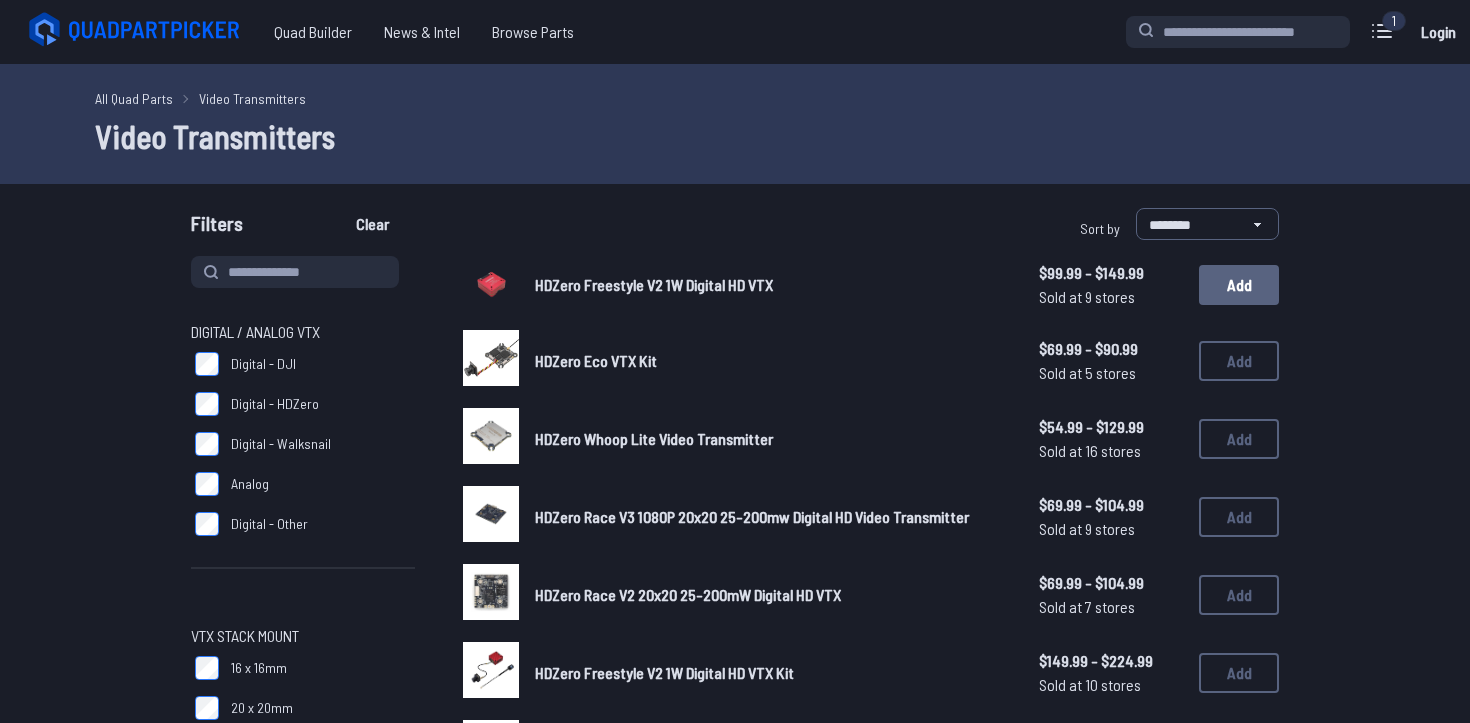 click on "Add" at bounding box center [1239, 285] 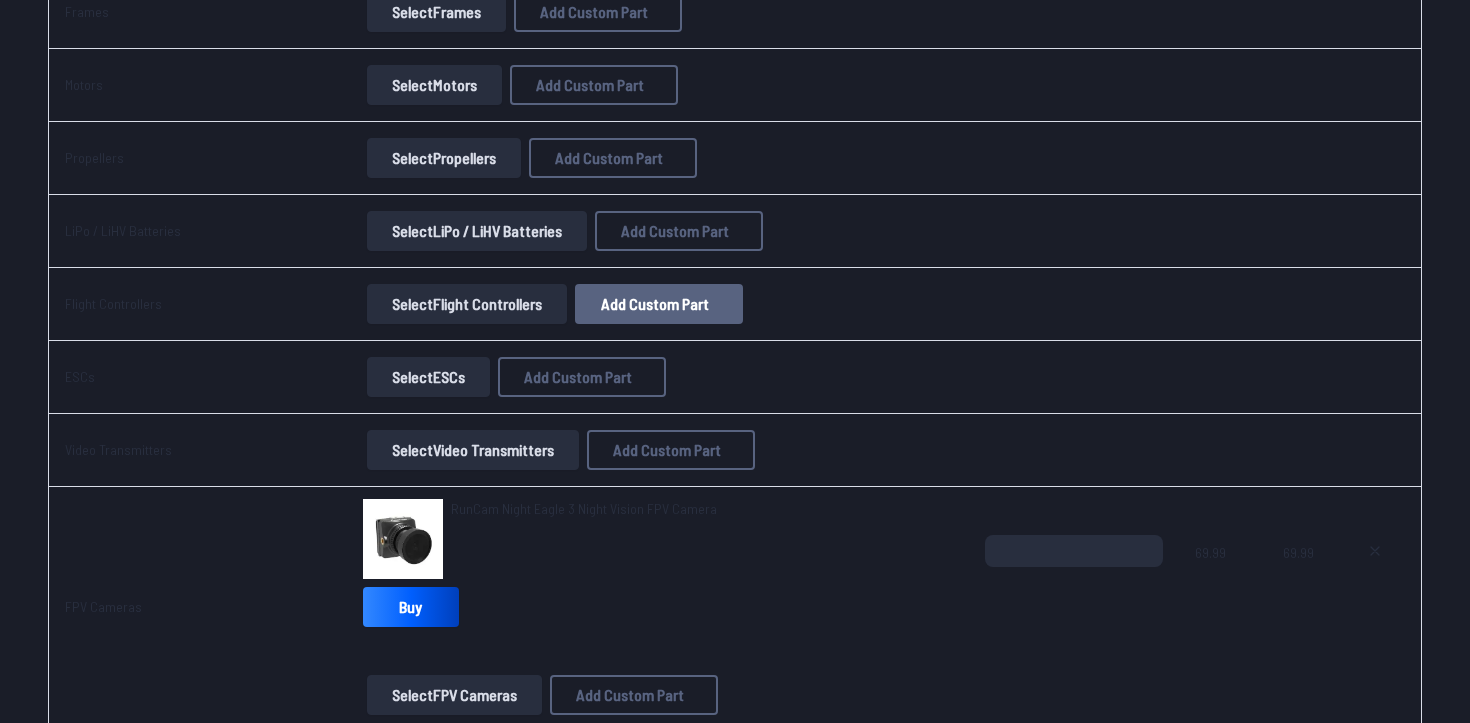 scroll, scrollTop: 343, scrollLeft: 0, axis: vertical 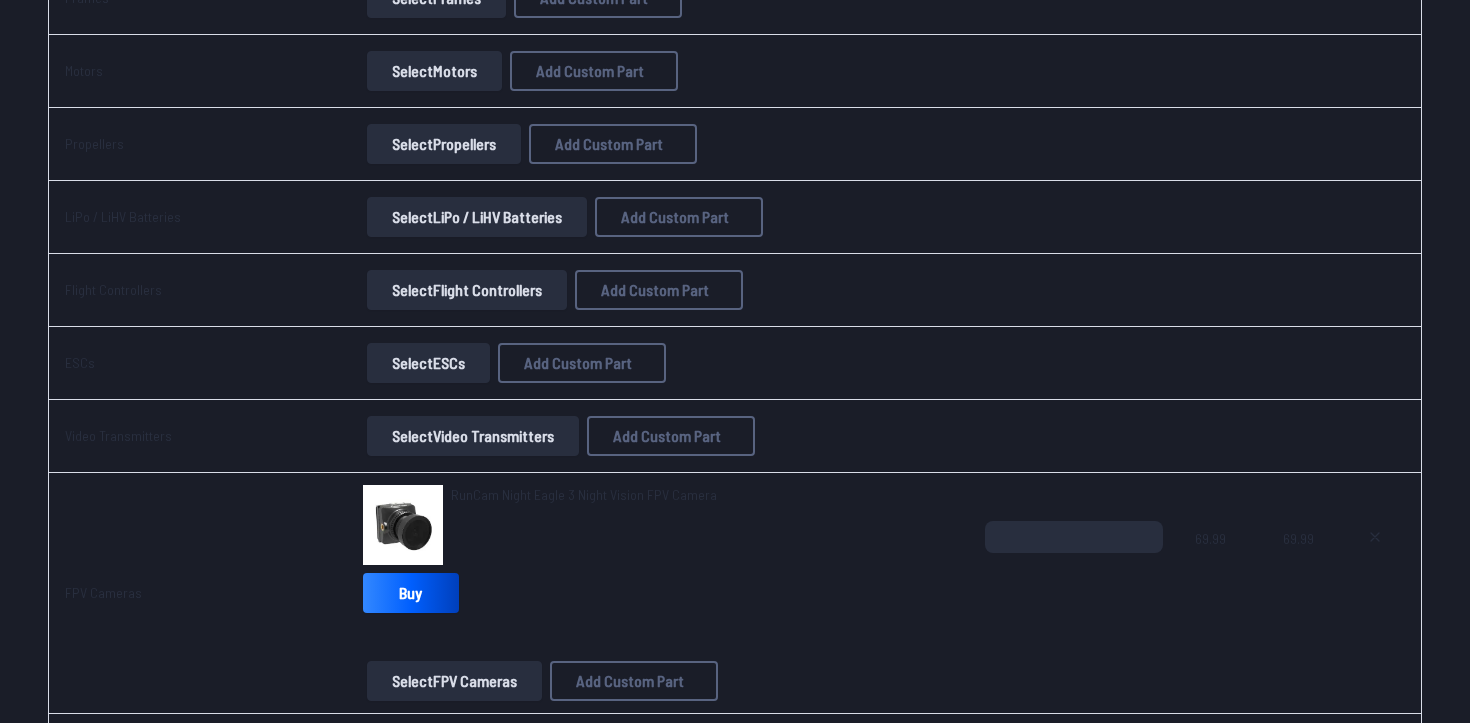 click on "Select  Video Transmitters" at bounding box center (473, 436) 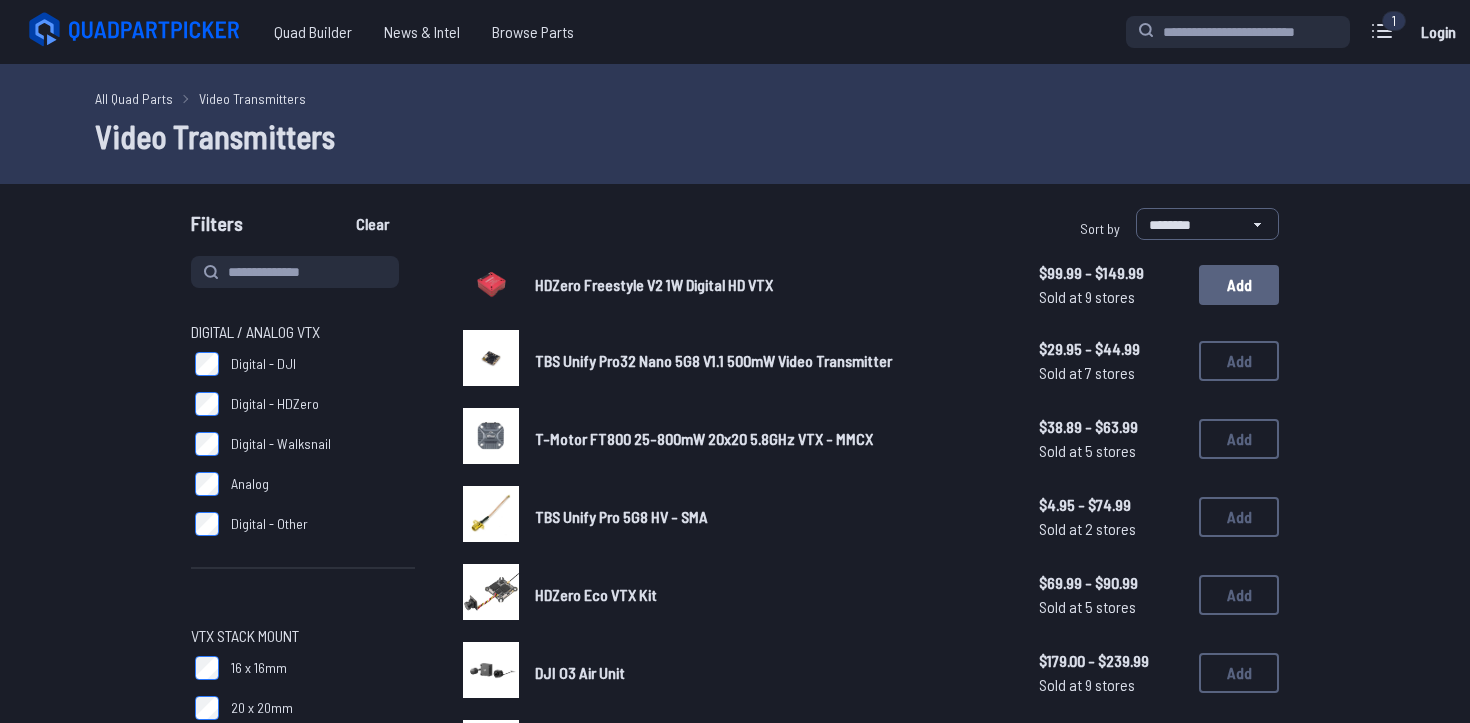 click on "Add" at bounding box center [1239, 285] 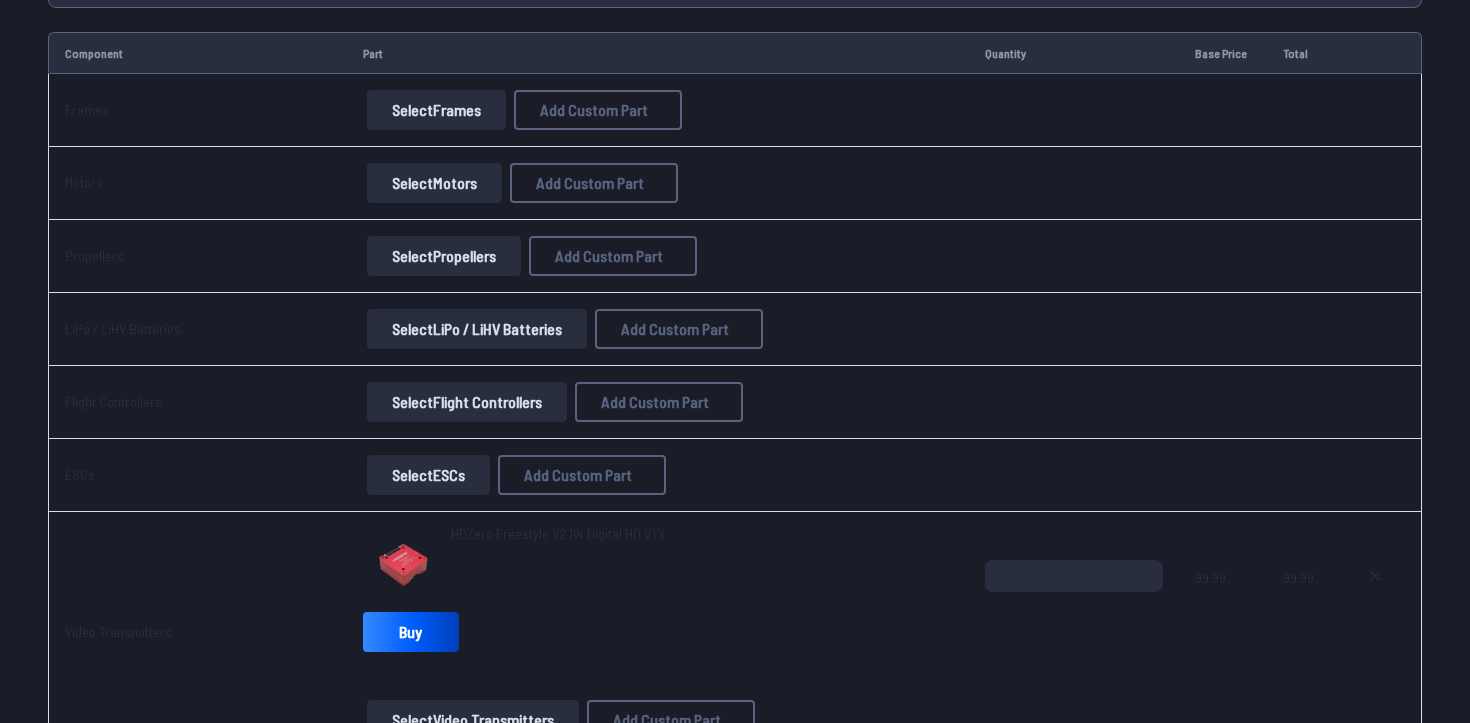 scroll, scrollTop: 221, scrollLeft: 0, axis: vertical 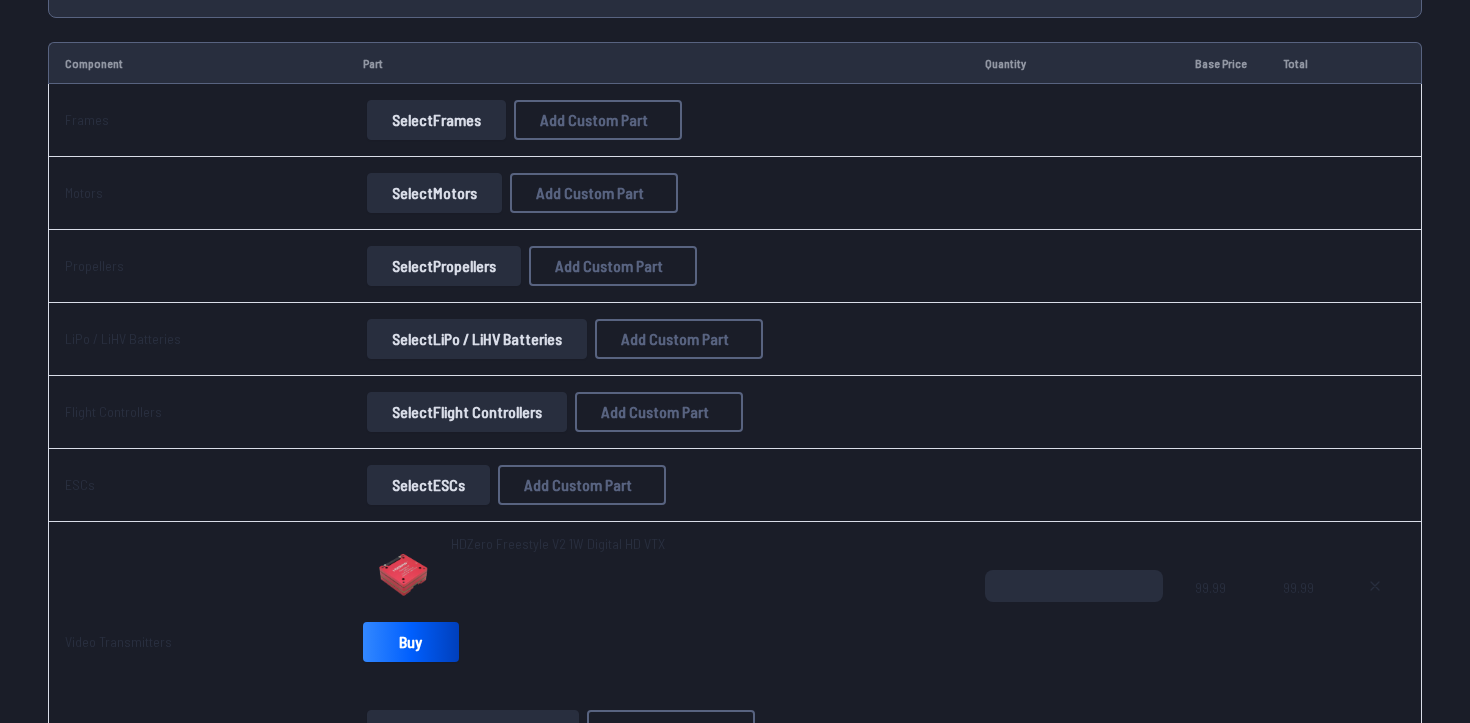 click on "Select  LiPo / LiHV Batteries" at bounding box center [477, 339] 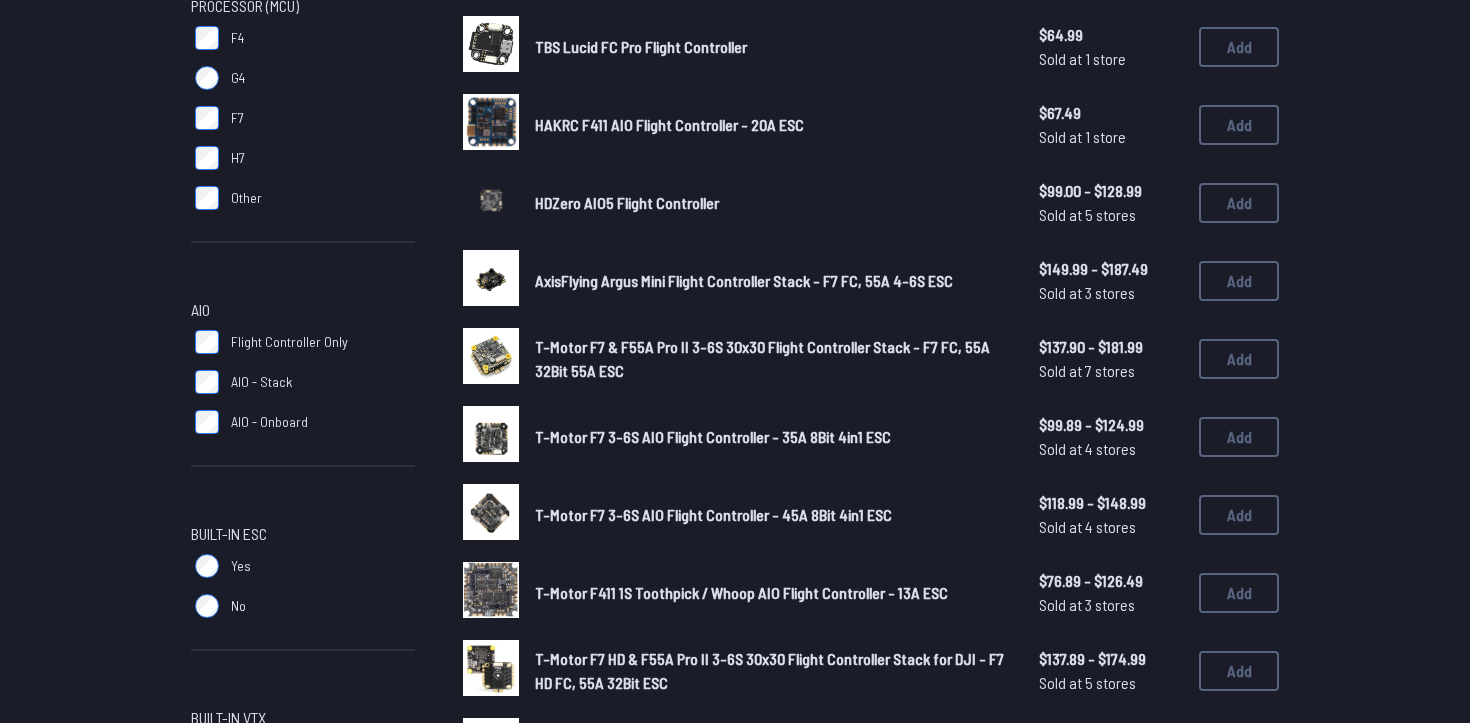 scroll, scrollTop: 633, scrollLeft: 0, axis: vertical 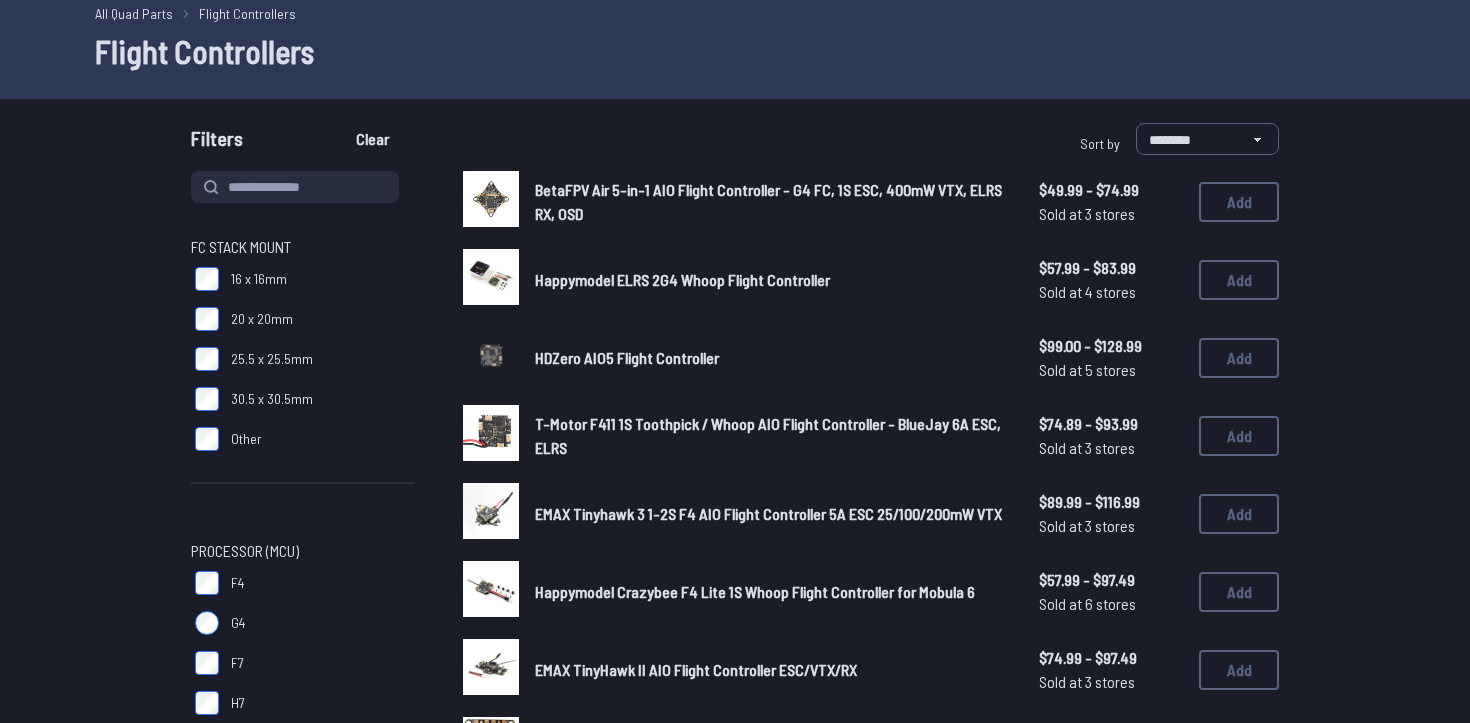 click on "HDZero AIO5 Flight Controller" at bounding box center (627, 357) 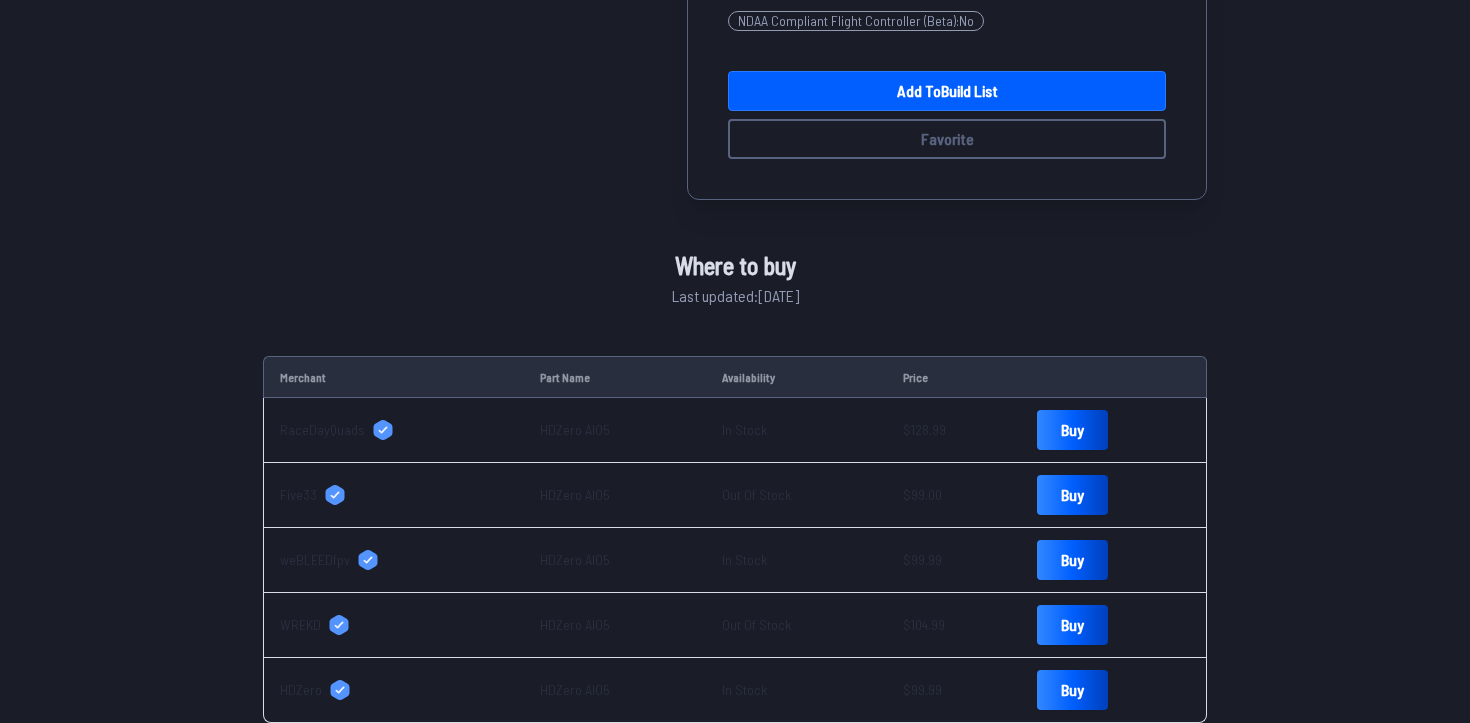 scroll, scrollTop: 628, scrollLeft: 0, axis: vertical 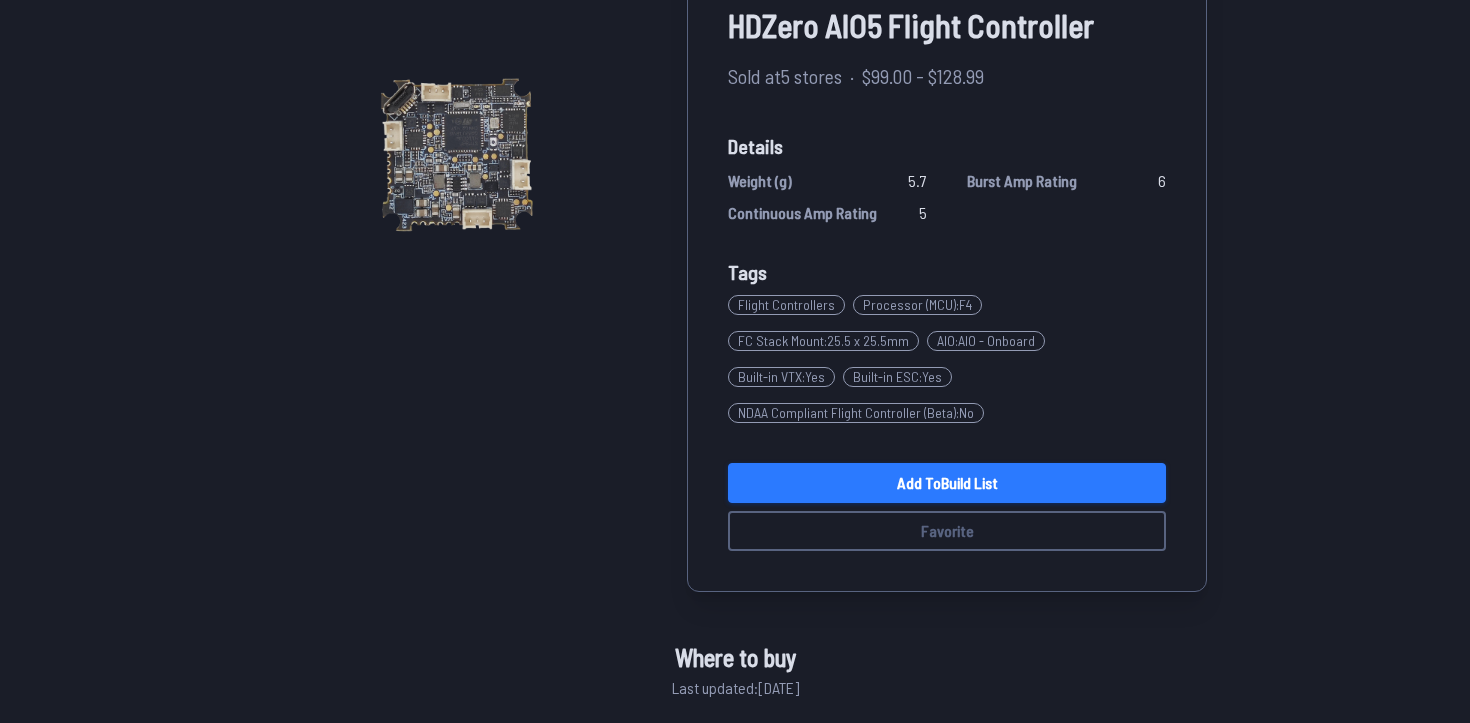 click on "Add to  Build List" at bounding box center [947, 483] 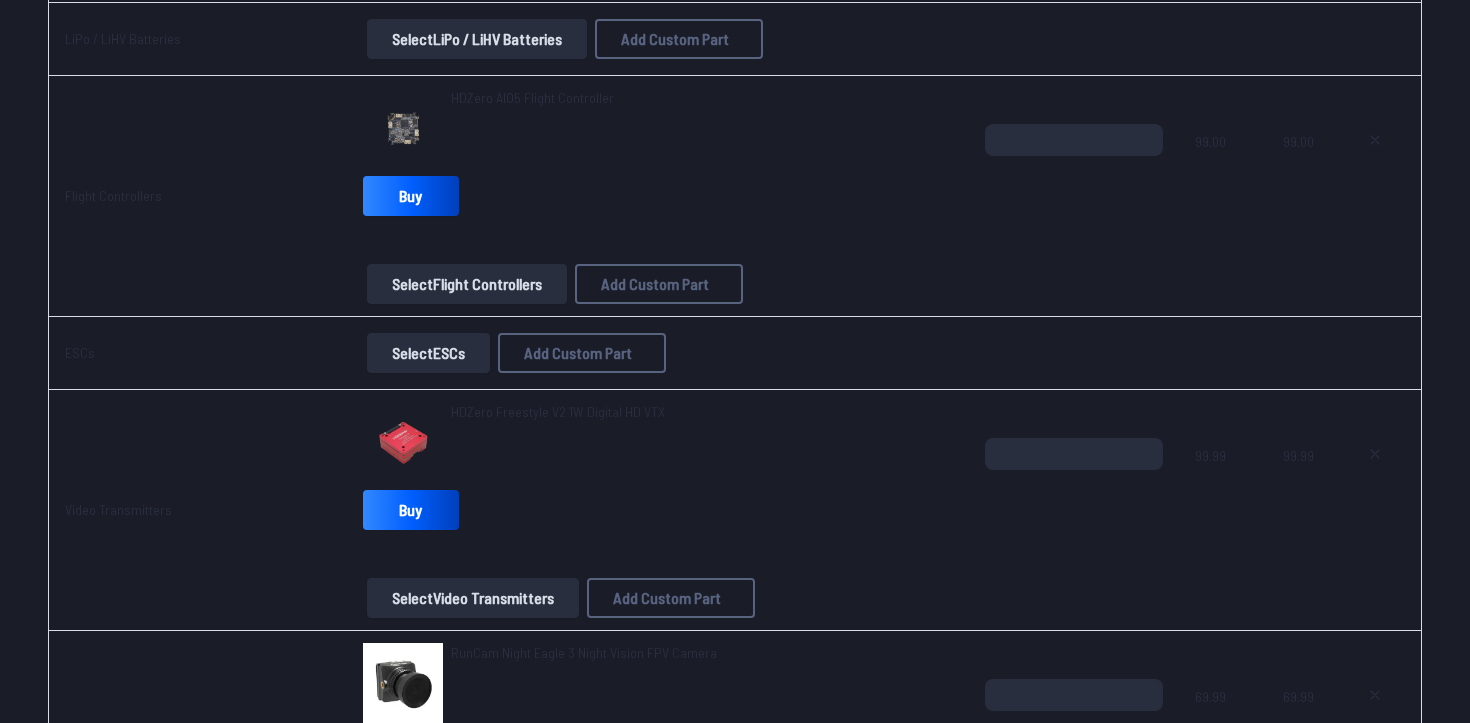 scroll, scrollTop: 523, scrollLeft: 0, axis: vertical 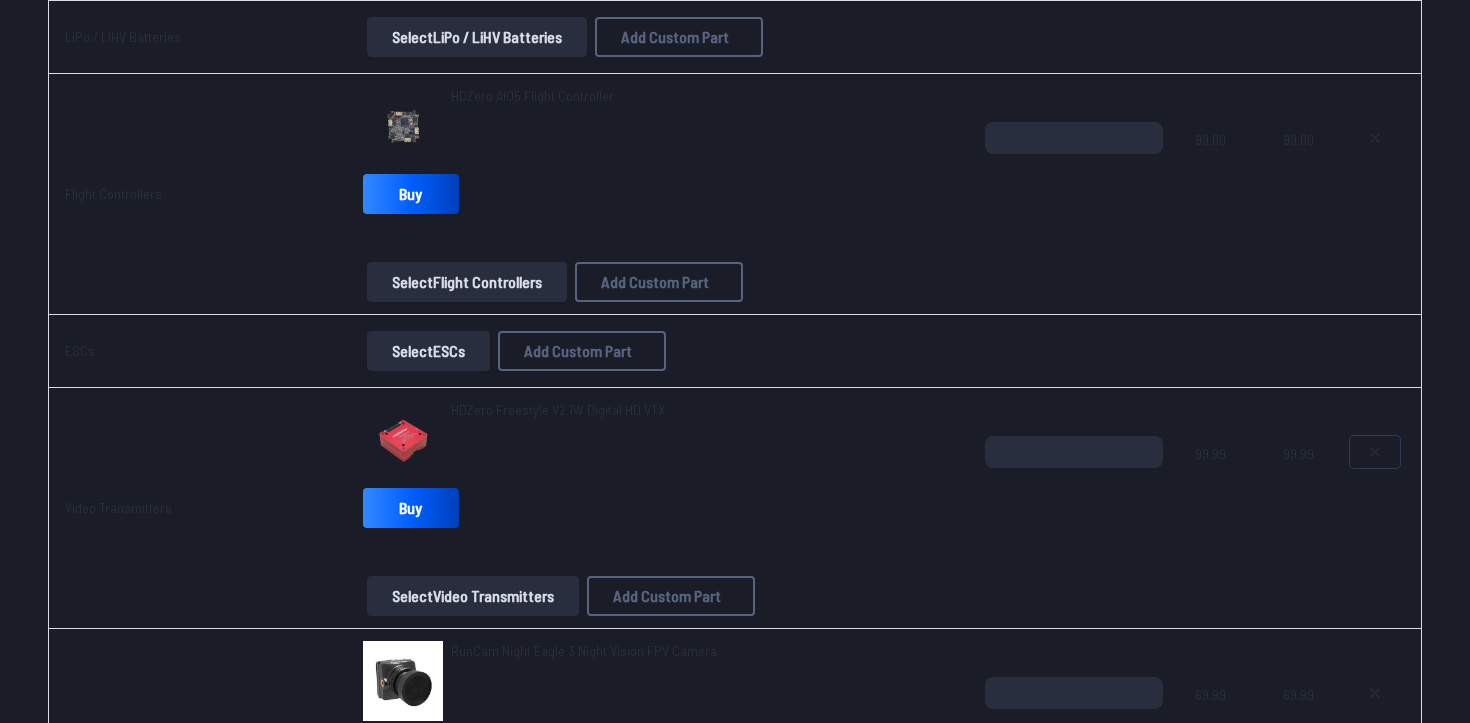 click at bounding box center [1375, 452] 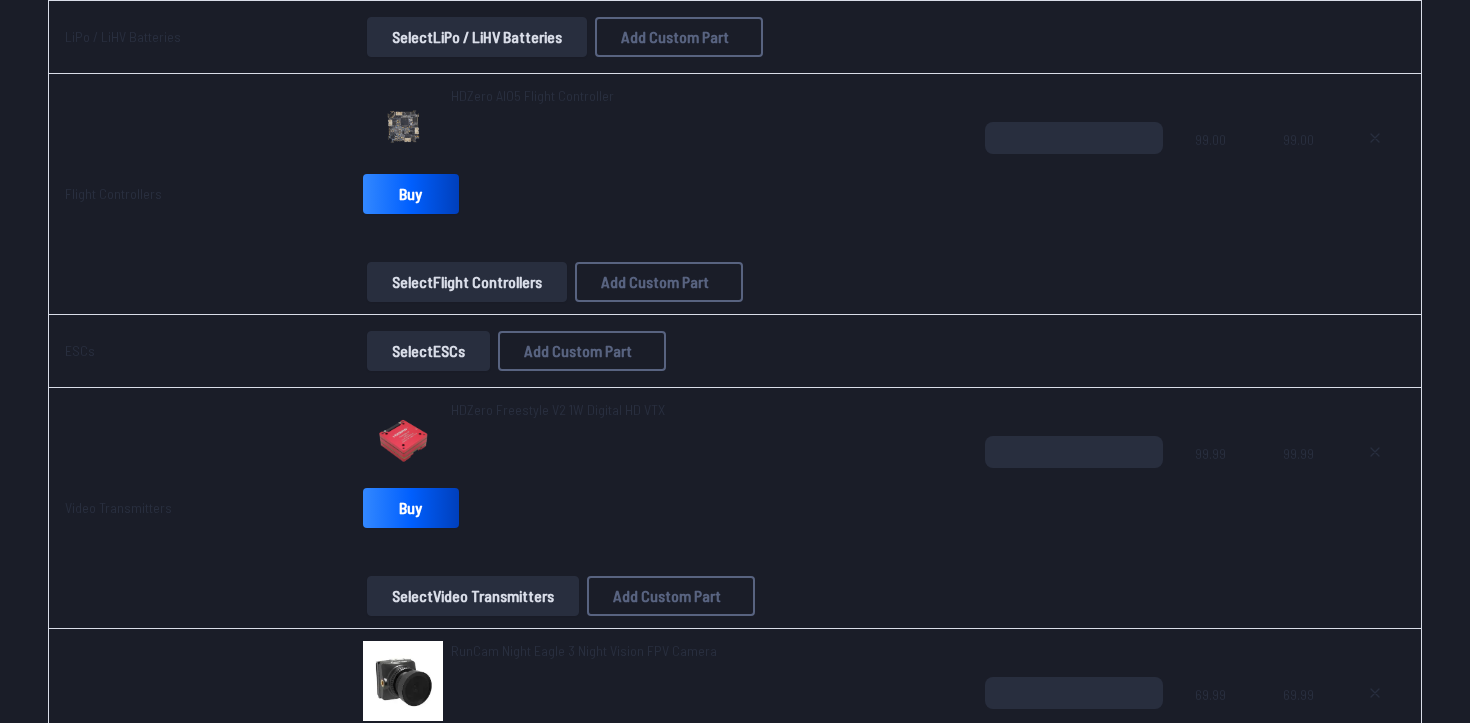 type on "**********" 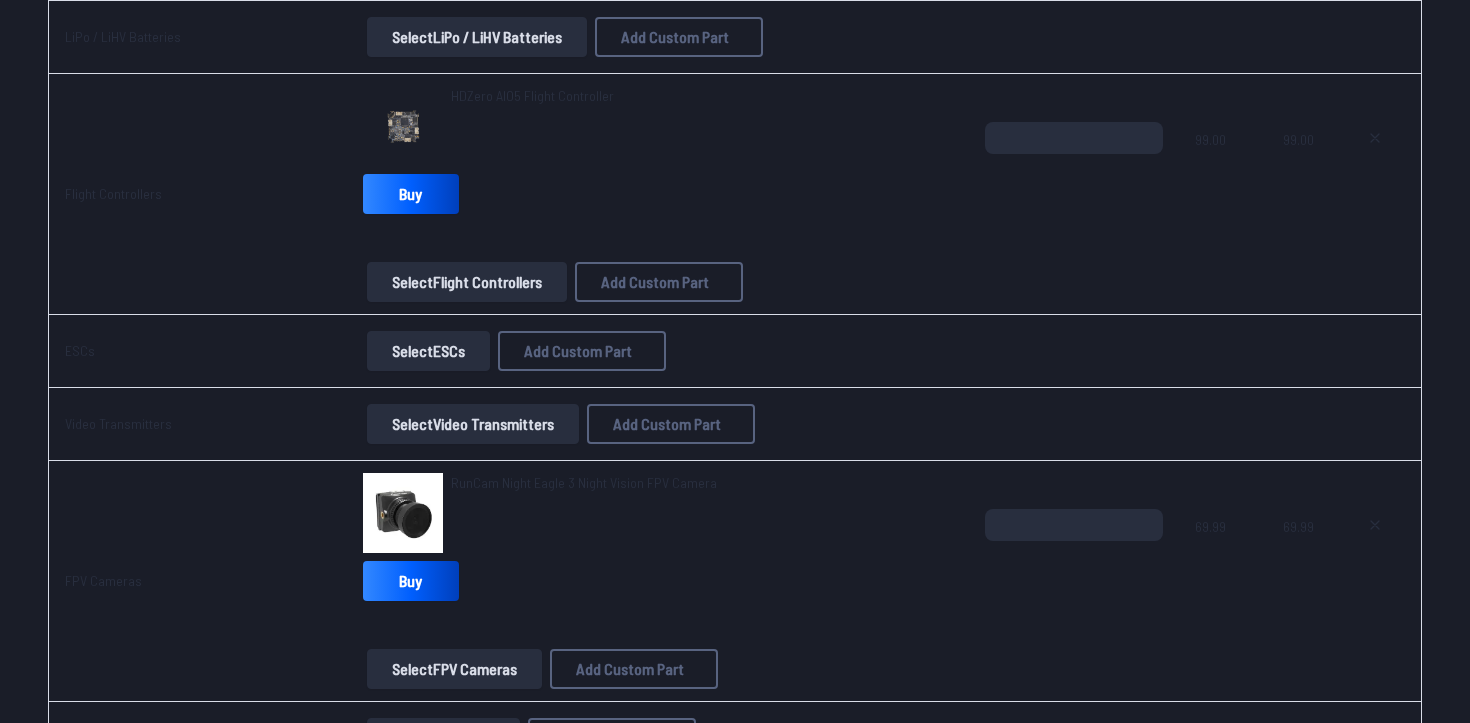 click at bounding box center (403, 126) 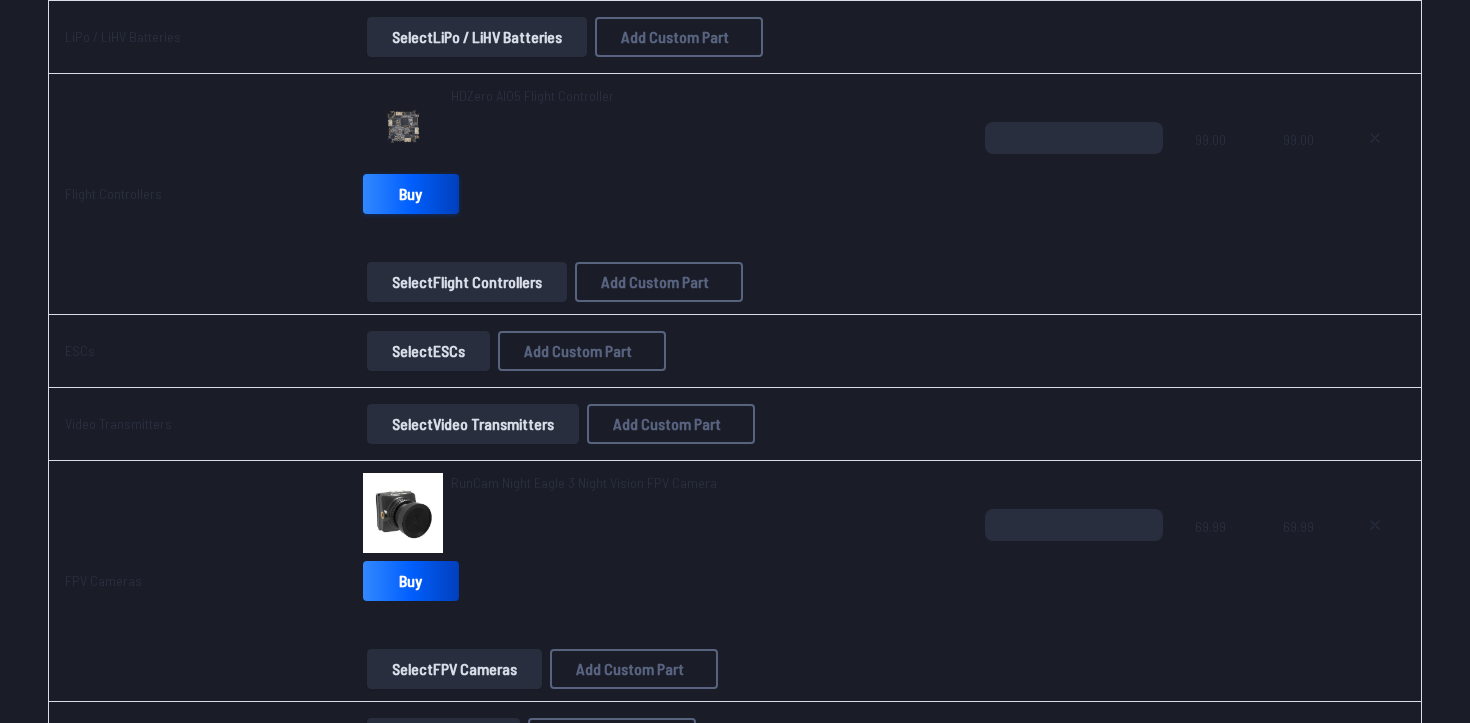 click on "Buy" at bounding box center [411, 194] 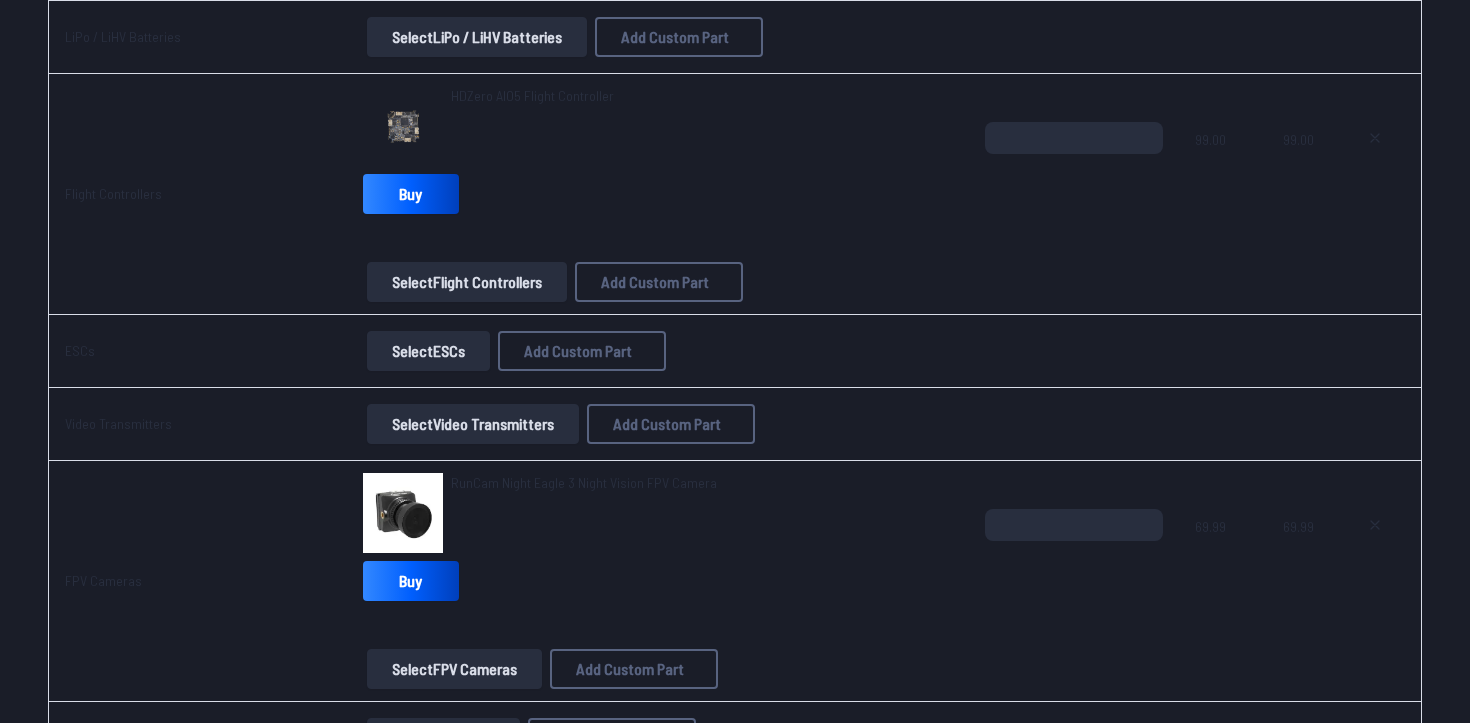 scroll, scrollTop: 0, scrollLeft: 0, axis: both 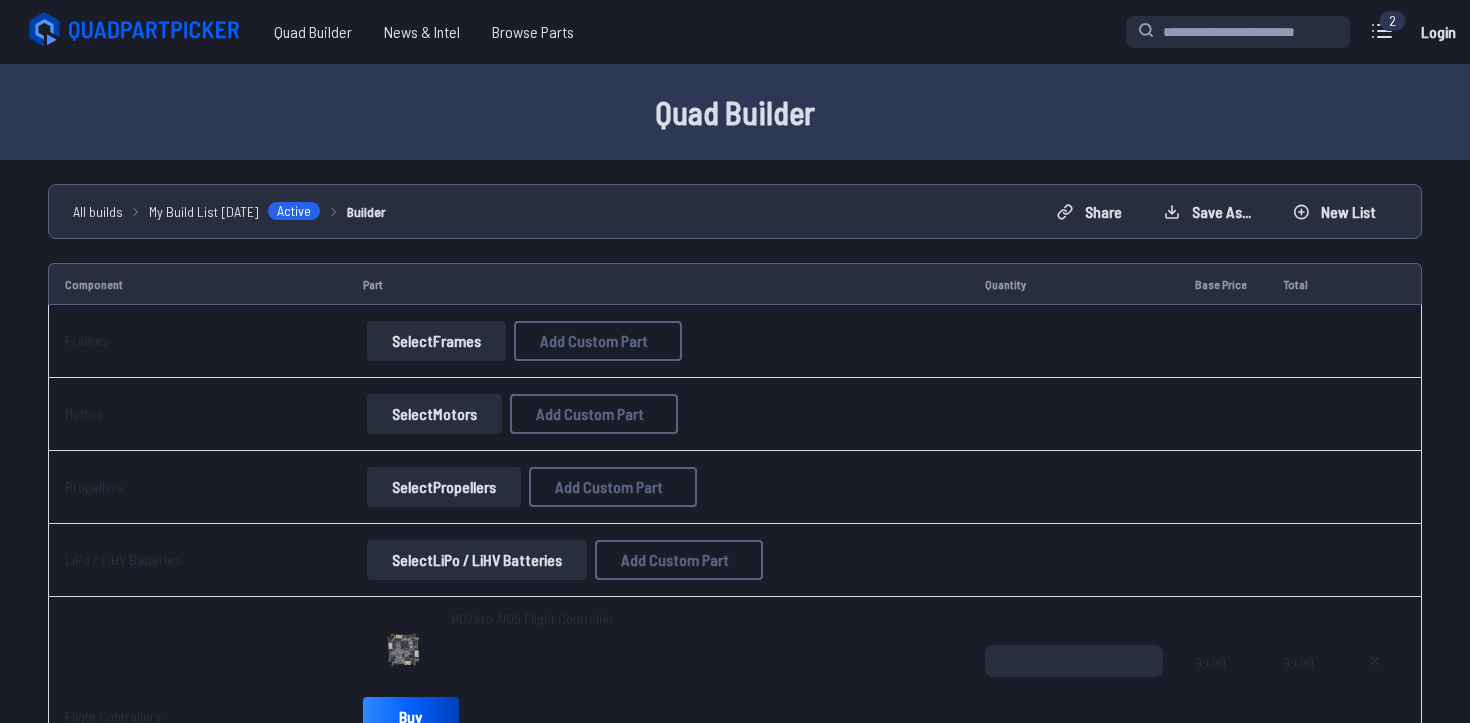 click on "Select  Frames" at bounding box center [436, 341] 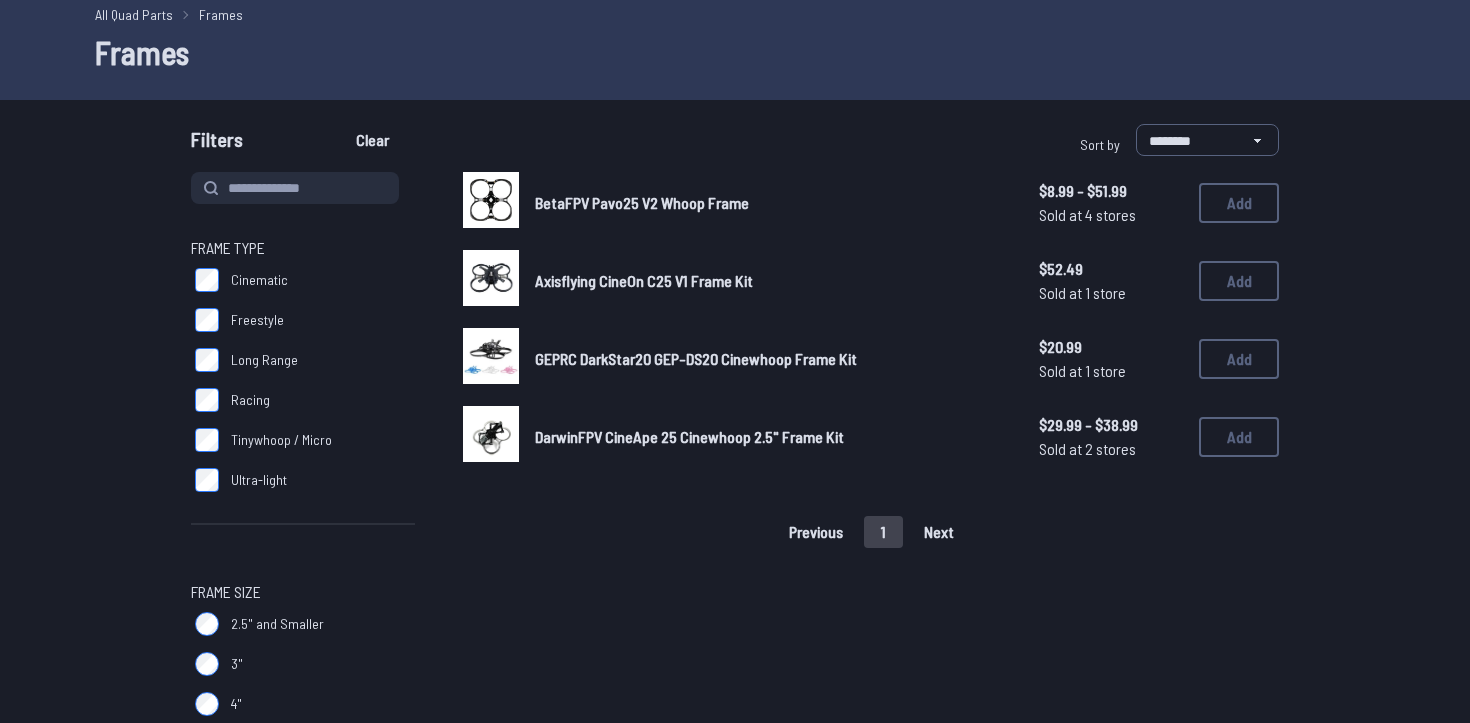 scroll, scrollTop: 0, scrollLeft: 0, axis: both 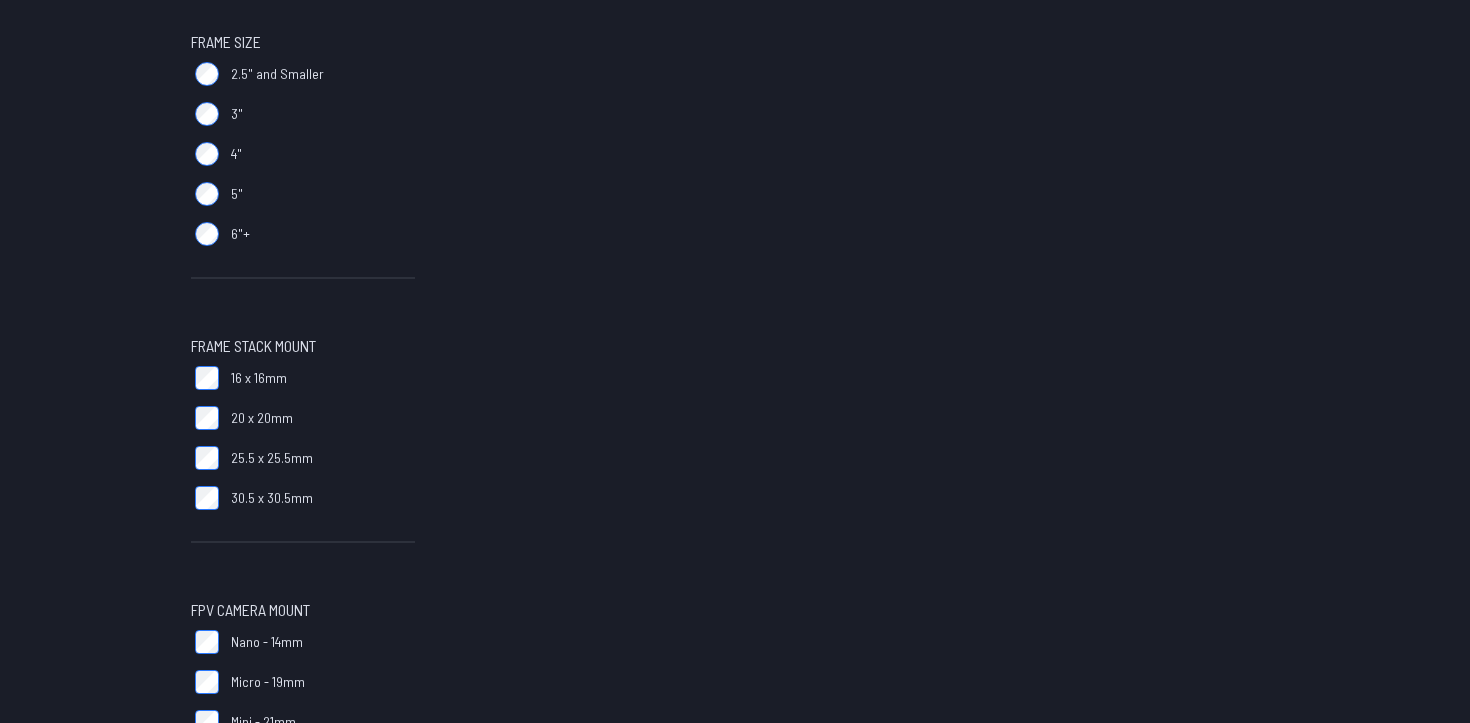 click on "Frame Type Cinematic Freestyle Long Range Racing Tinywhoop / Micro Ultra-light Frame Size 2.5" and Smaller 3" 4" 5" 6"+ Frame Stack Mount 16 x 16mm 20 x 20mm 25.5 x 25.5mm 30.5 x 30.5mm FPV Camera Mount Nano - 14mm Micro - 19mm Mini - 21mm Full - 28mm Frame Kit Yes No Propeller Length (Inches) 0 15" at bounding box center [303, 394] 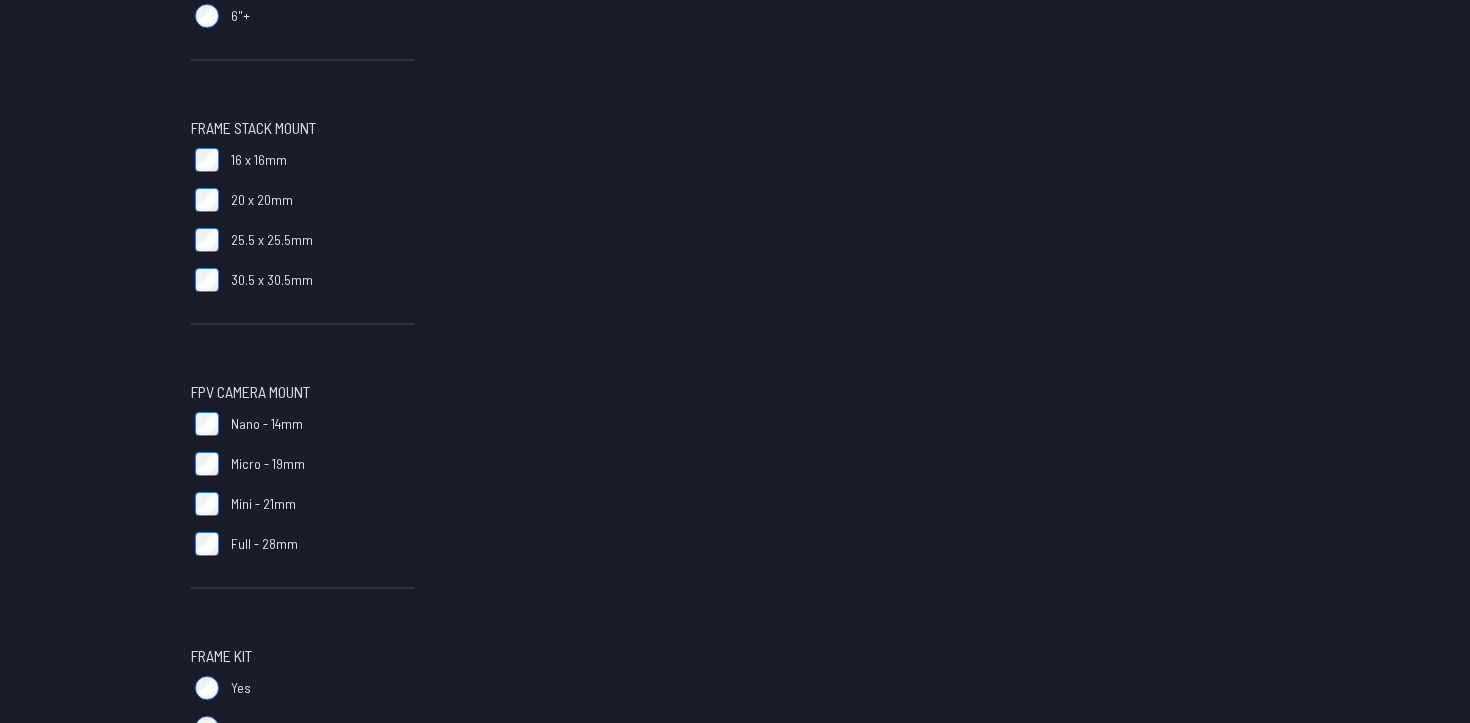 scroll, scrollTop: 826, scrollLeft: 0, axis: vertical 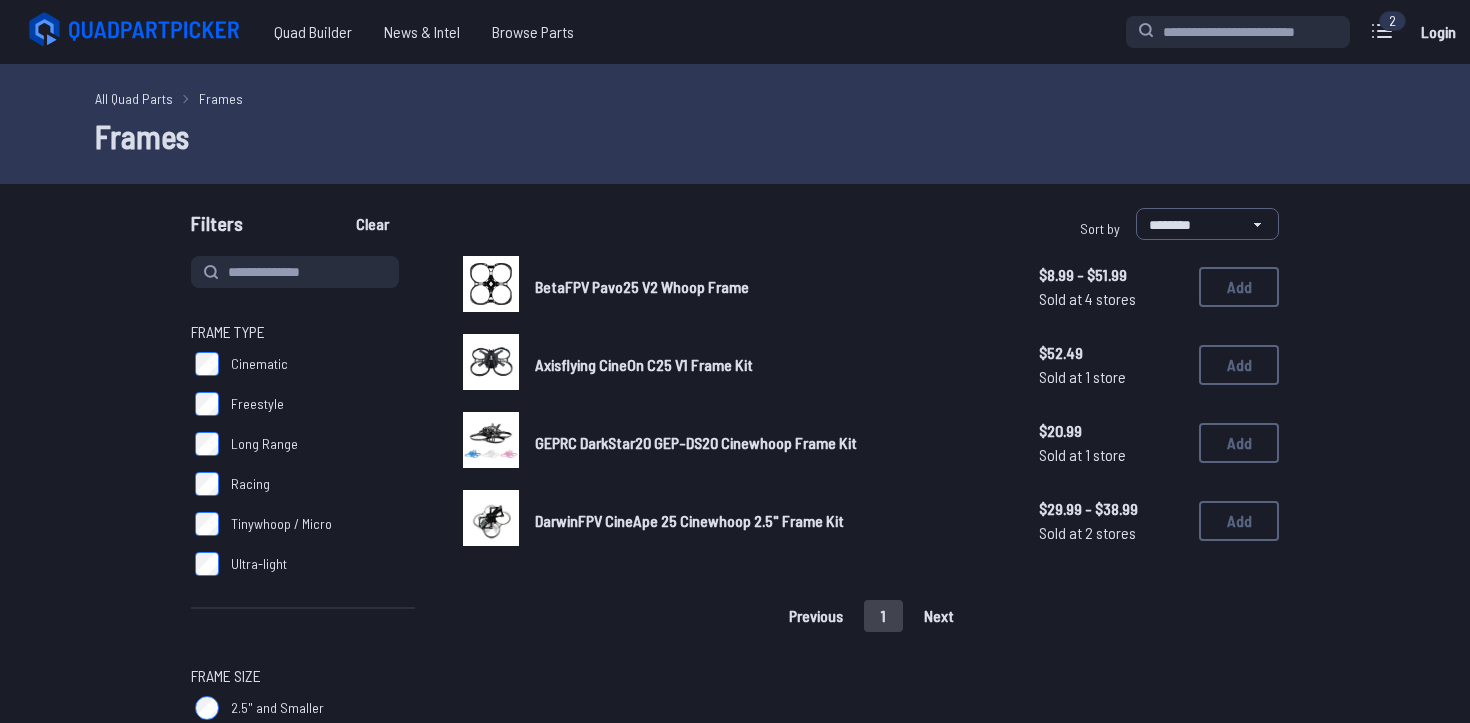 click on "Frame Type Cinematic Freestyle Long Range Racing Tinywhoop / Micro Ultra-light Frame Size 2.5" and Smaller 3" 4" 5" 6"+ Frame Stack Mount 16 x 16mm 20 x 20mm 25.5 x 25.5mm 30.5 x 30.5mm FPV Camera Mount Nano - 14mm Micro - 19mm Mini - 21mm Full - 28mm Frame Kit Yes No Propeller Length (Inches) 0 15" at bounding box center [303, 1028] 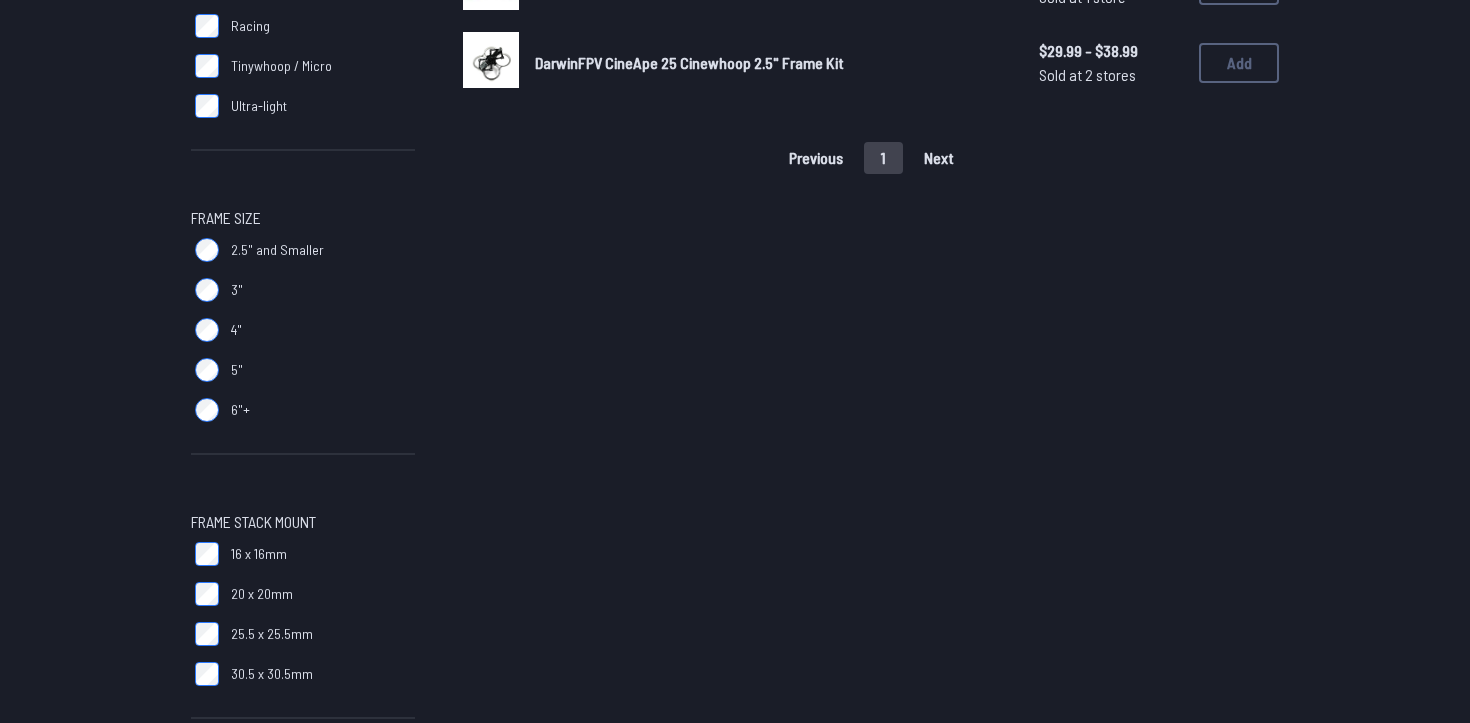scroll, scrollTop: 593, scrollLeft: 0, axis: vertical 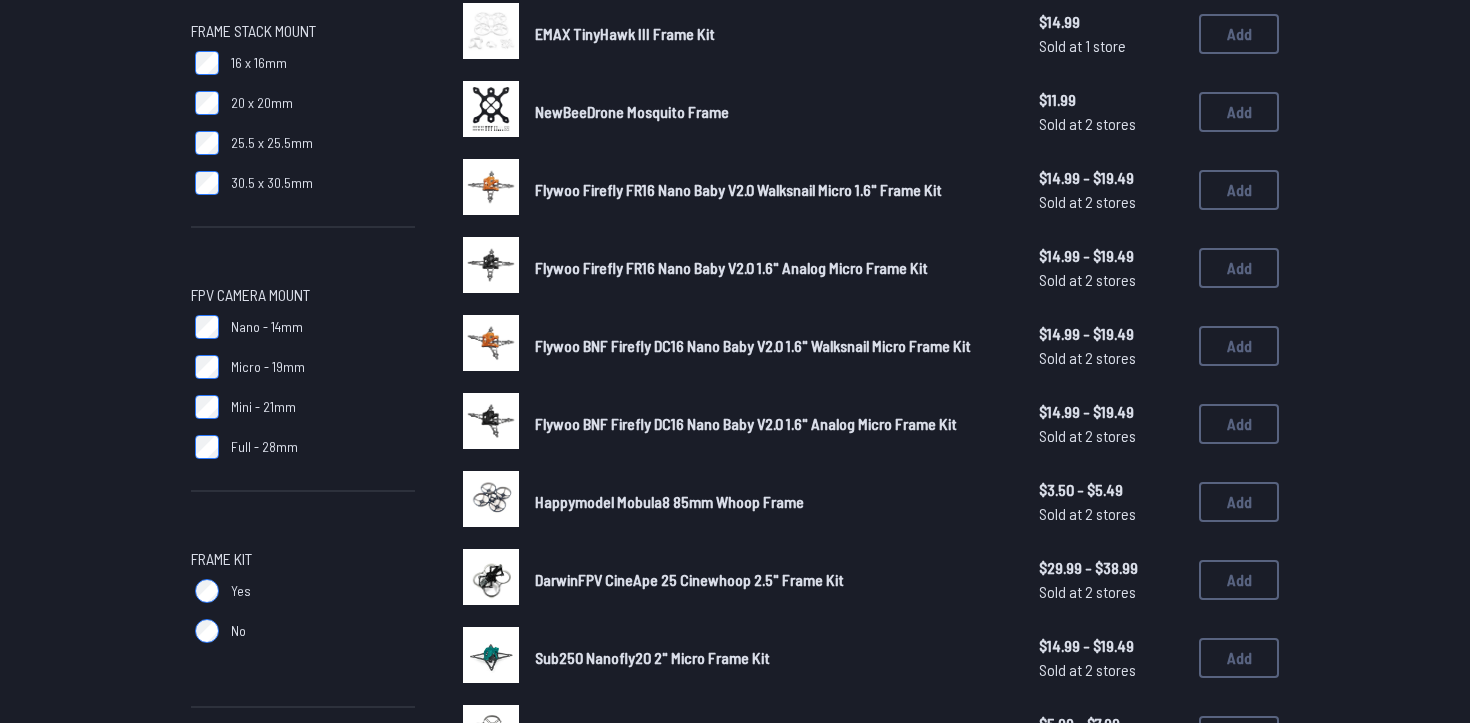 click on "Happymodel Mobula8 85mm Whoop Frame" at bounding box center (669, 501) 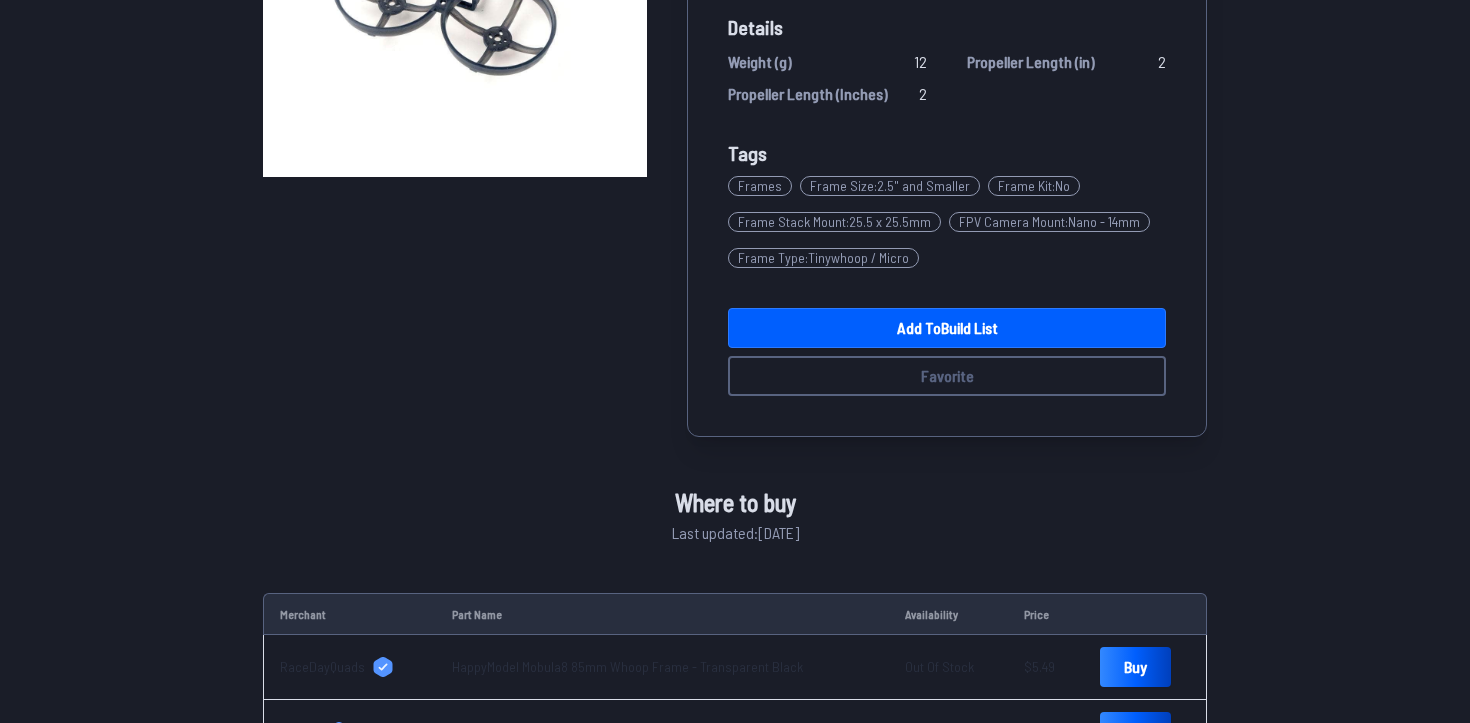 scroll, scrollTop: 0, scrollLeft: 0, axis: both 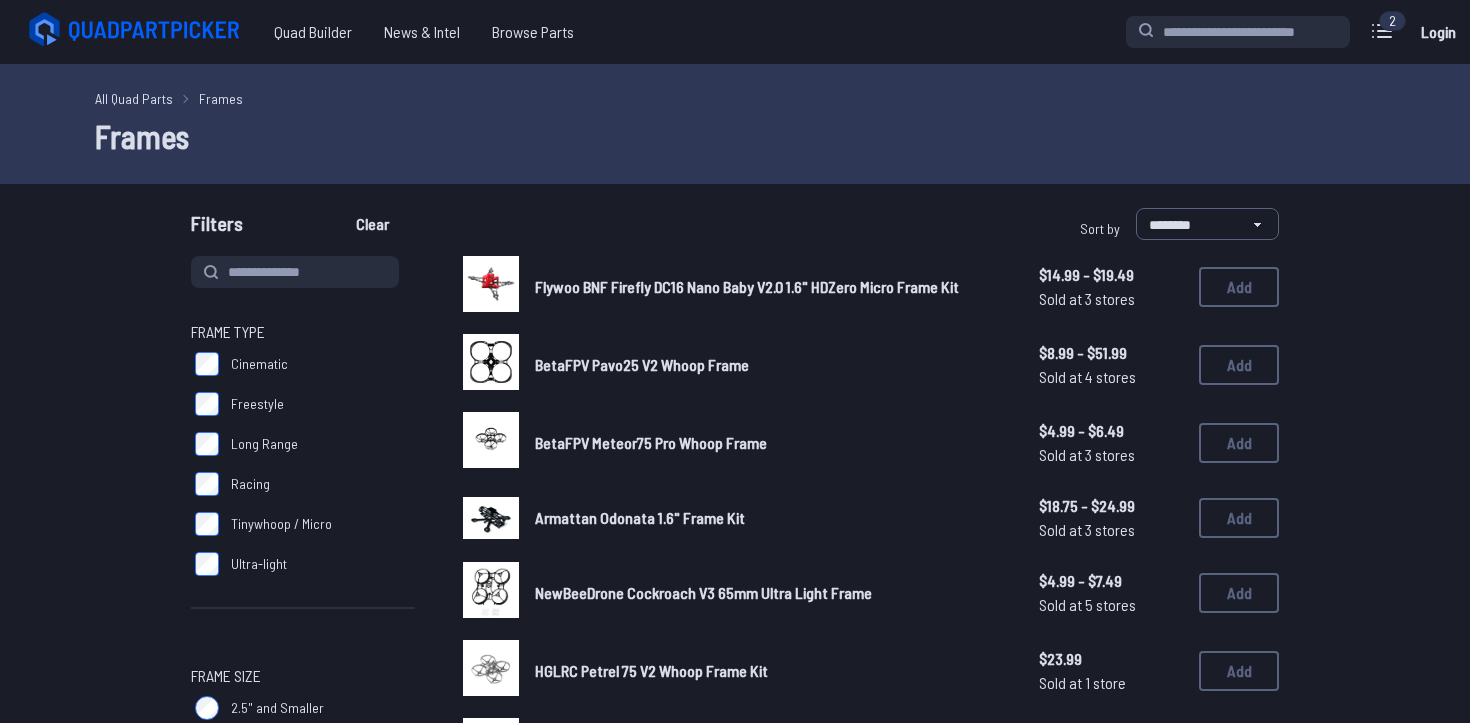 click on "2" at bounding box center (1392, 21) 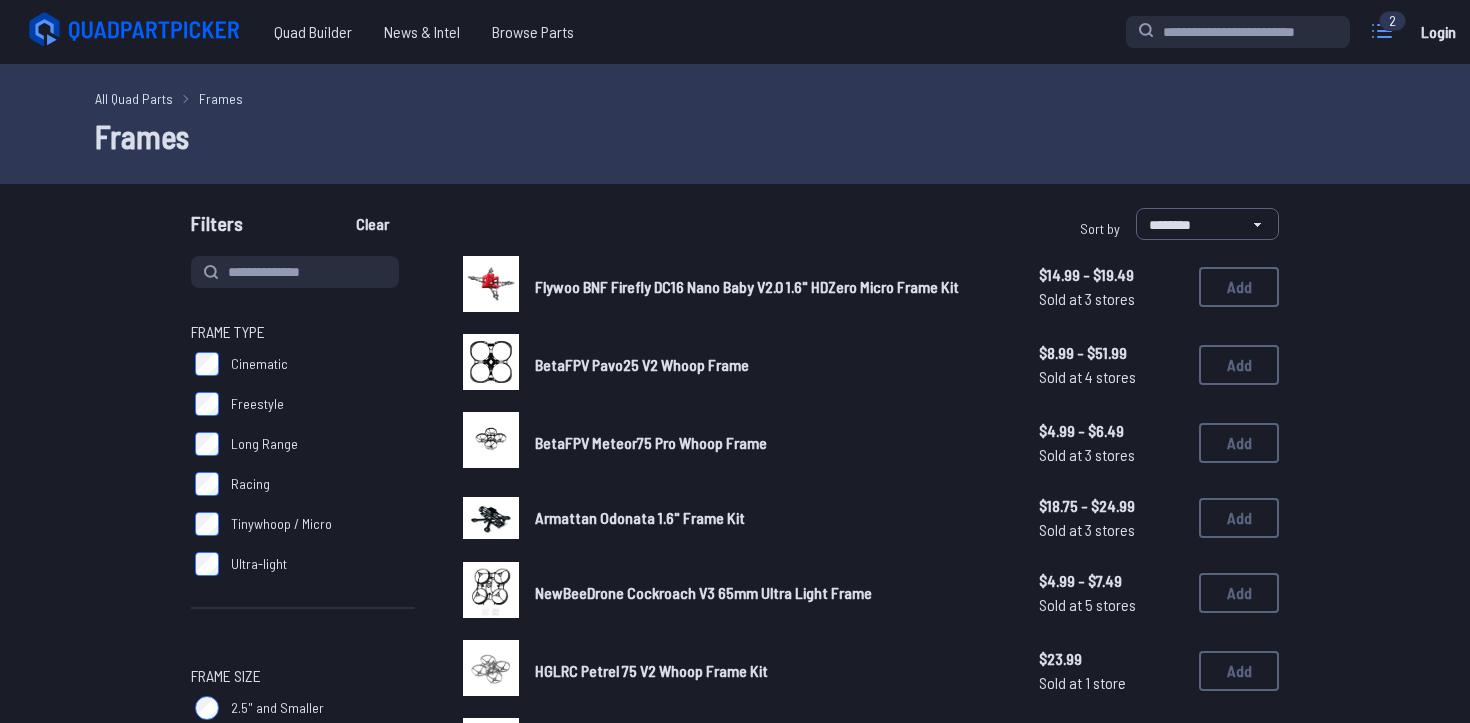 click 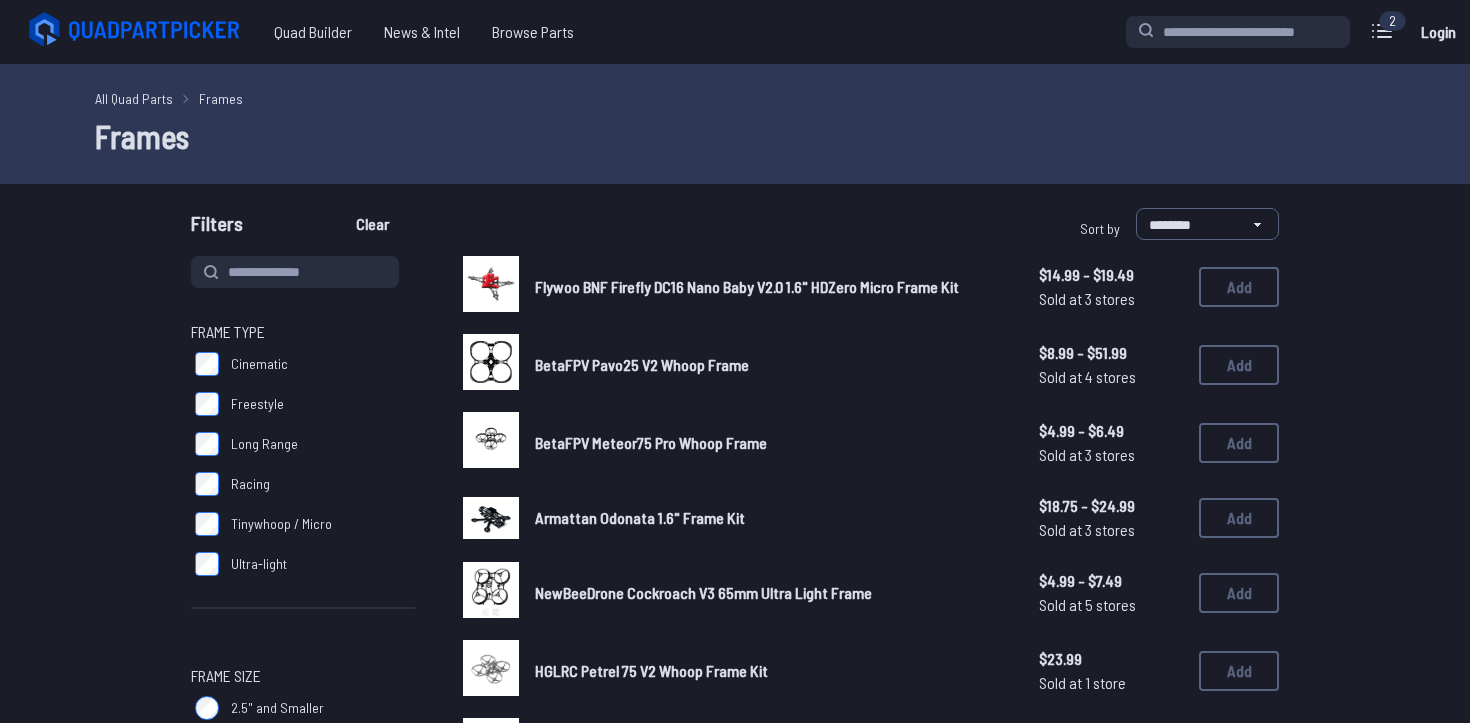click 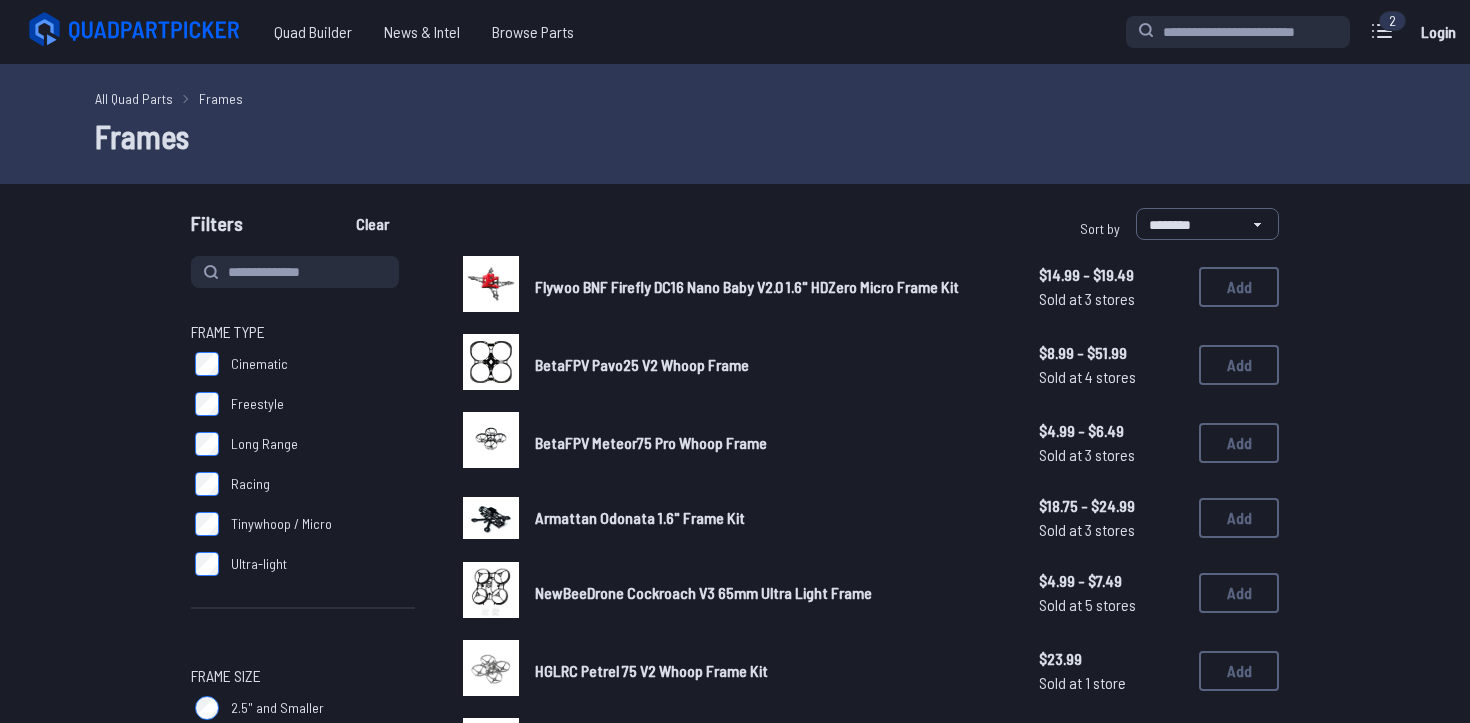 click 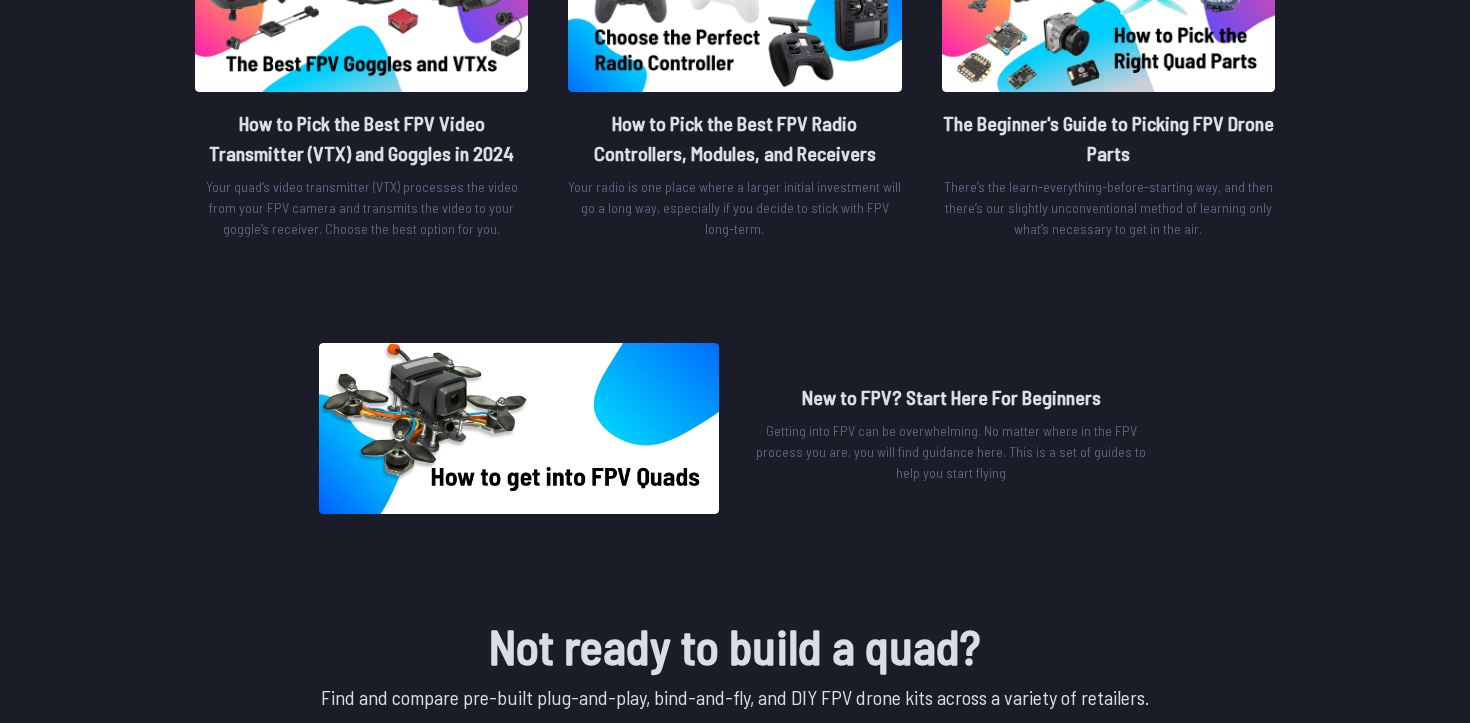 scroll, scrollTop: 0, scrollLeft: 0, axis: both 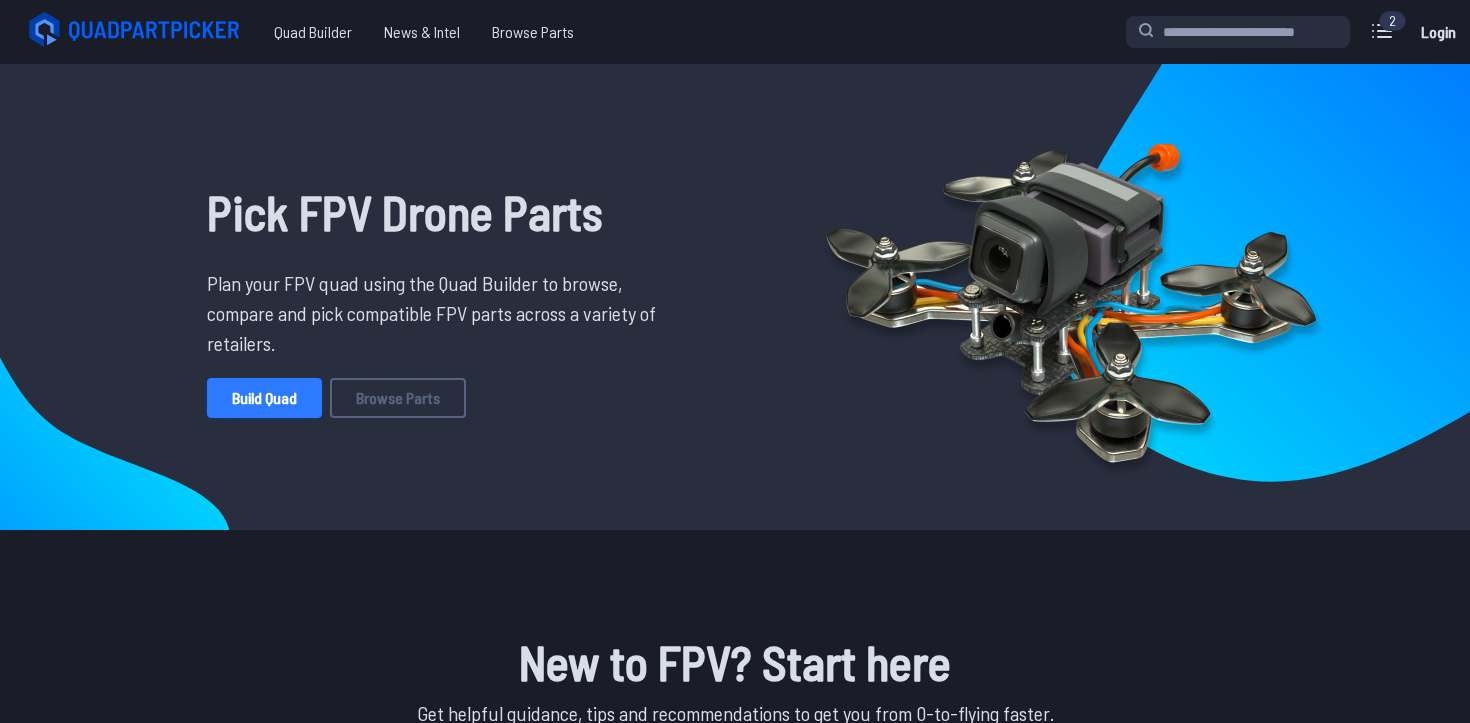 click on "Build Quad" at bounding box center [264, 398] 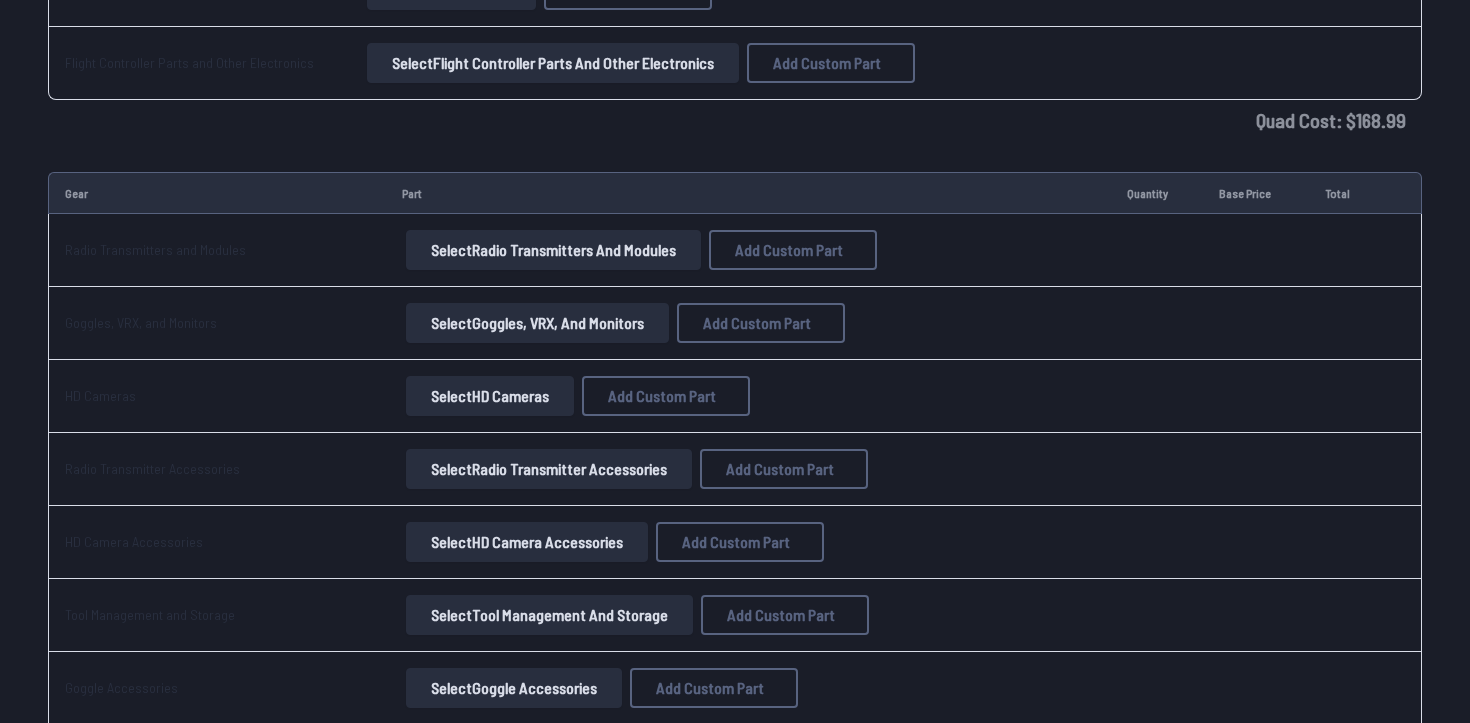scroll, scrollTop: 1691, scrollLeft: 0, axis: vertical 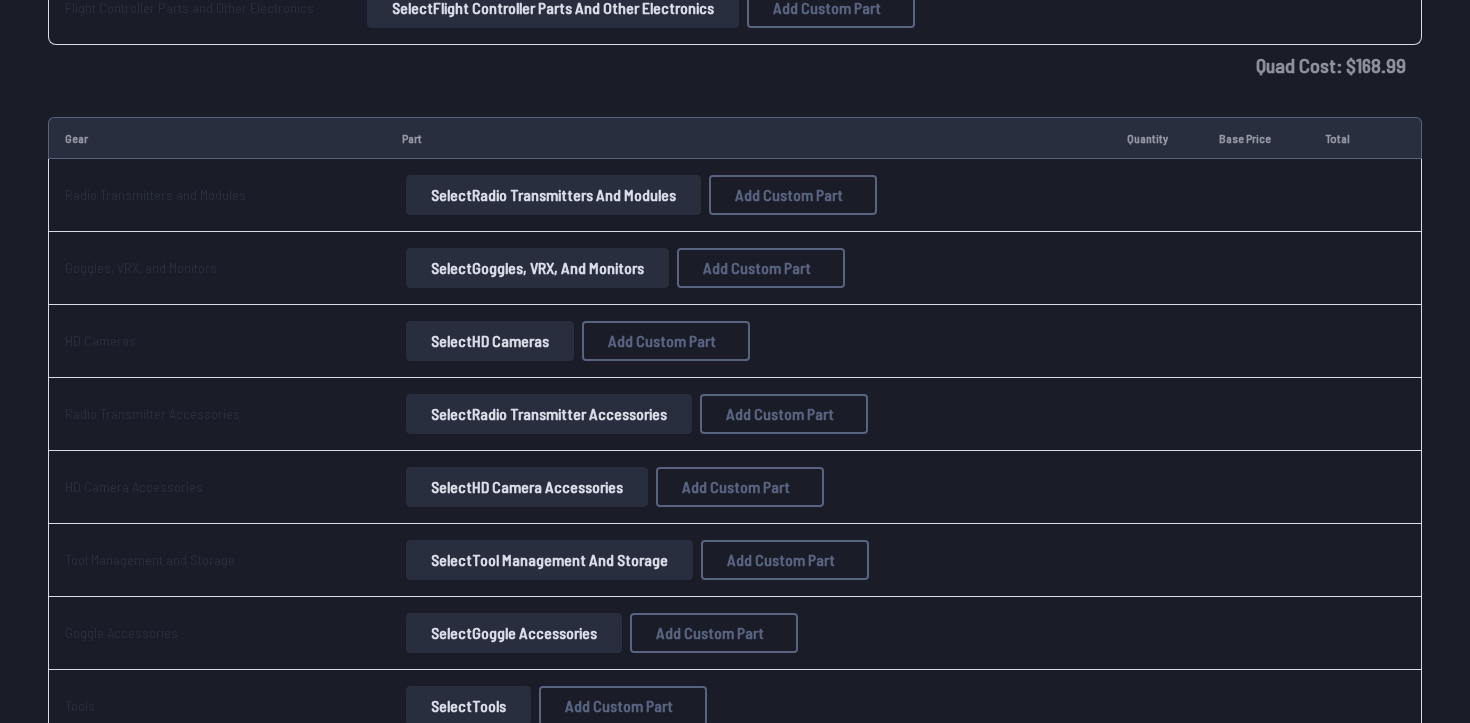 click on "Select  Goggles, VRX, and Monitors" at bounding box center [537, 268] 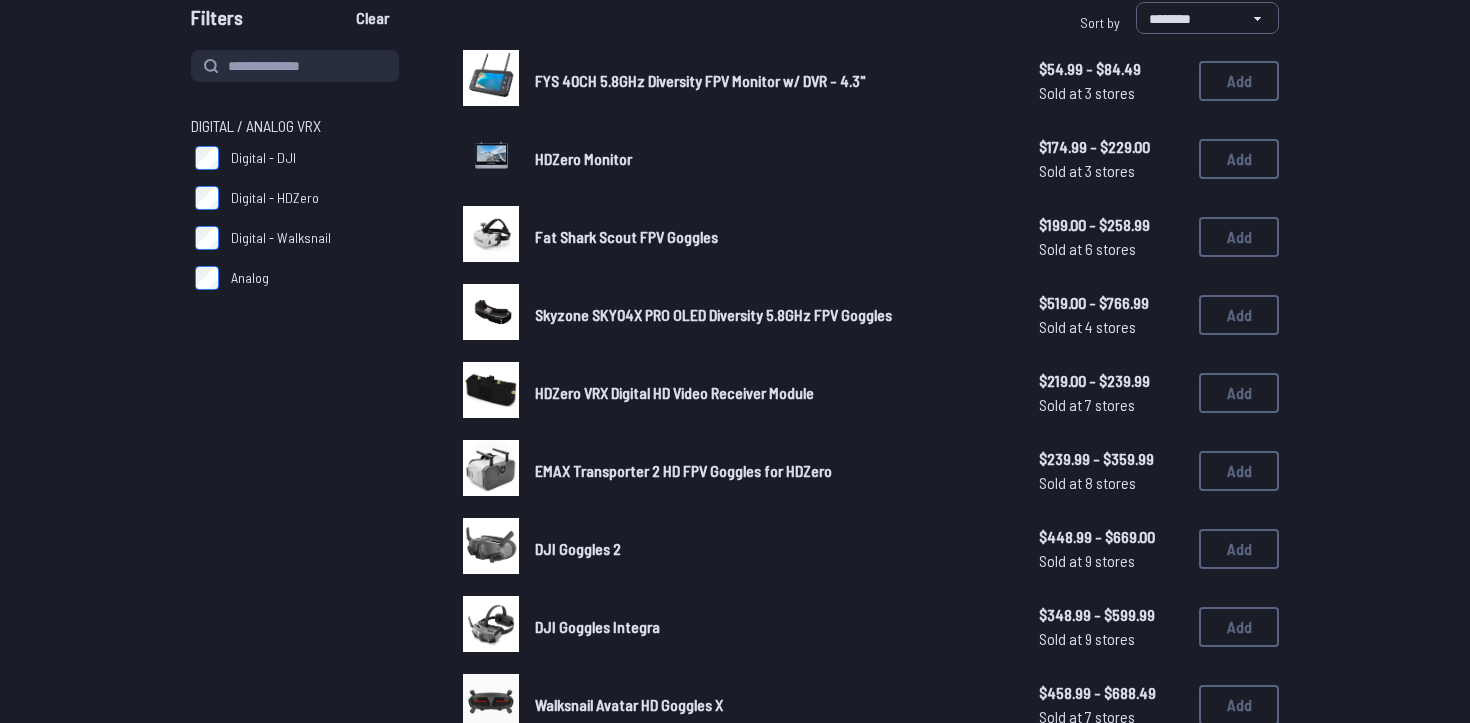 scroll, scrollTop: 265, scrollLeft: 0, axis: vertical 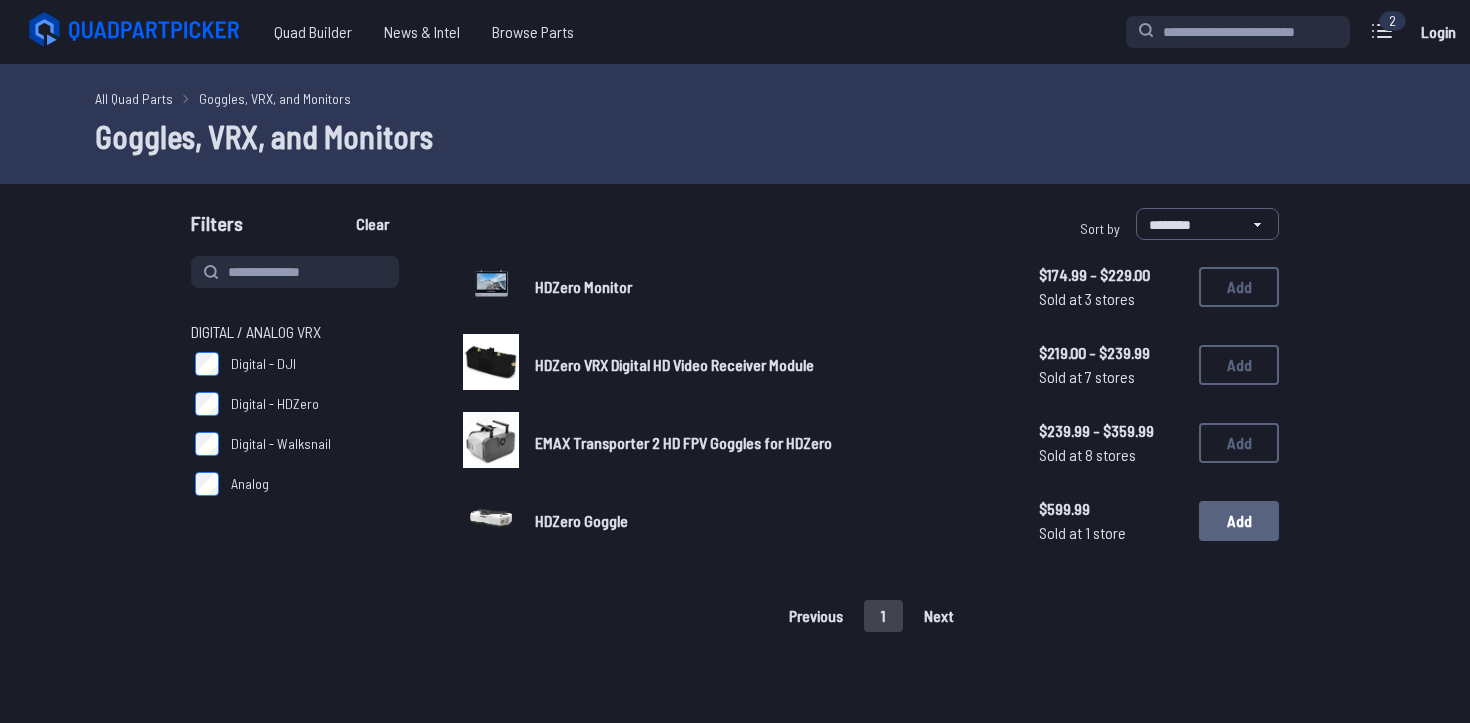 click on "Add" at bounding box center (1239, 521) 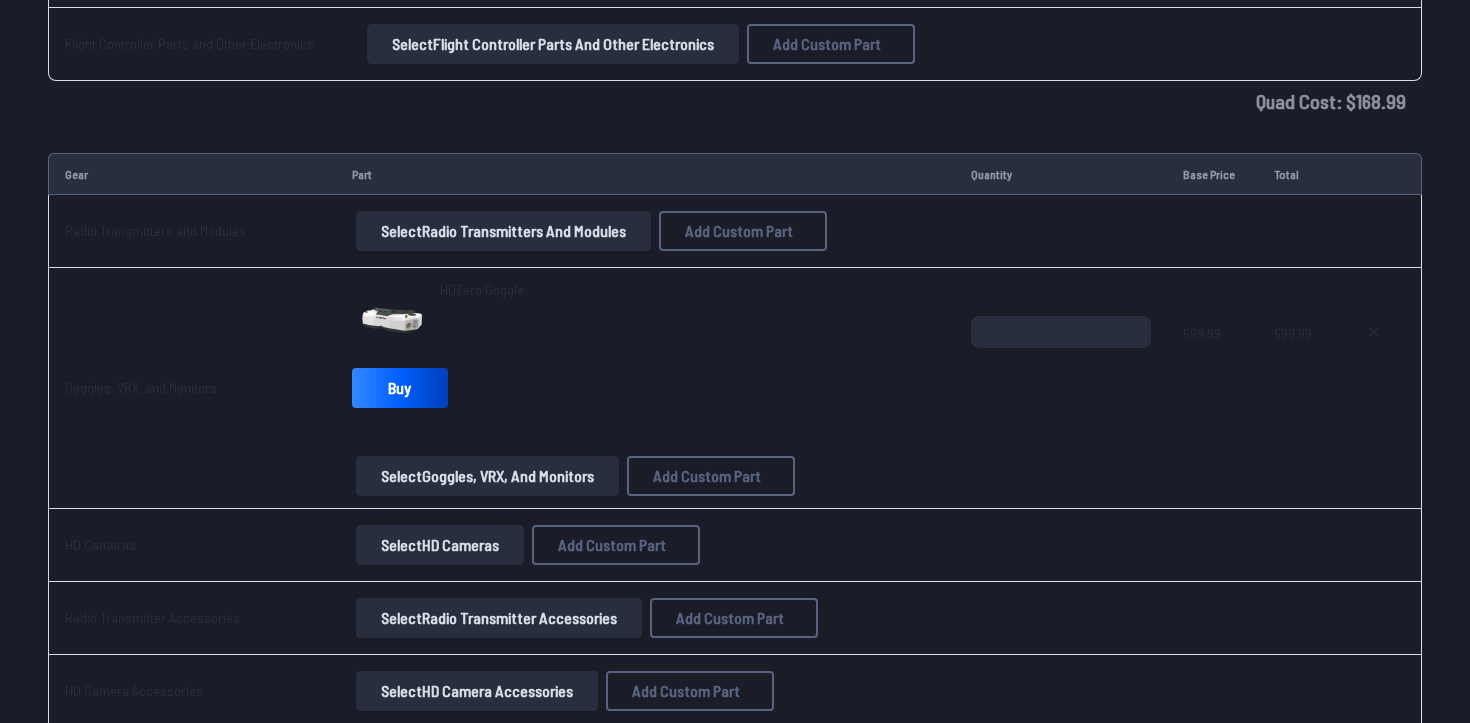 scroll, scrollTop: 1667, scrollLeft: 0, axis: vertical 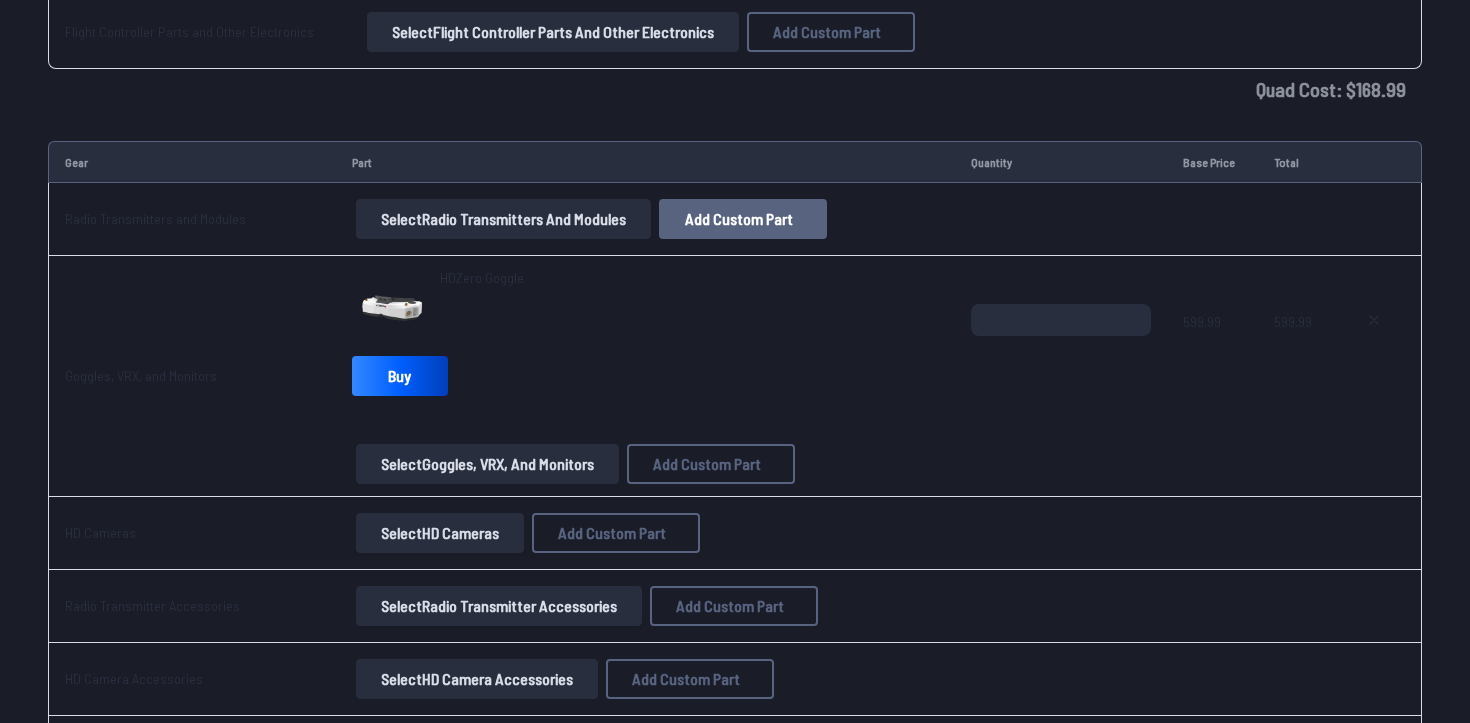 click on "Add Custom Part" at bounding box center (739, 219) 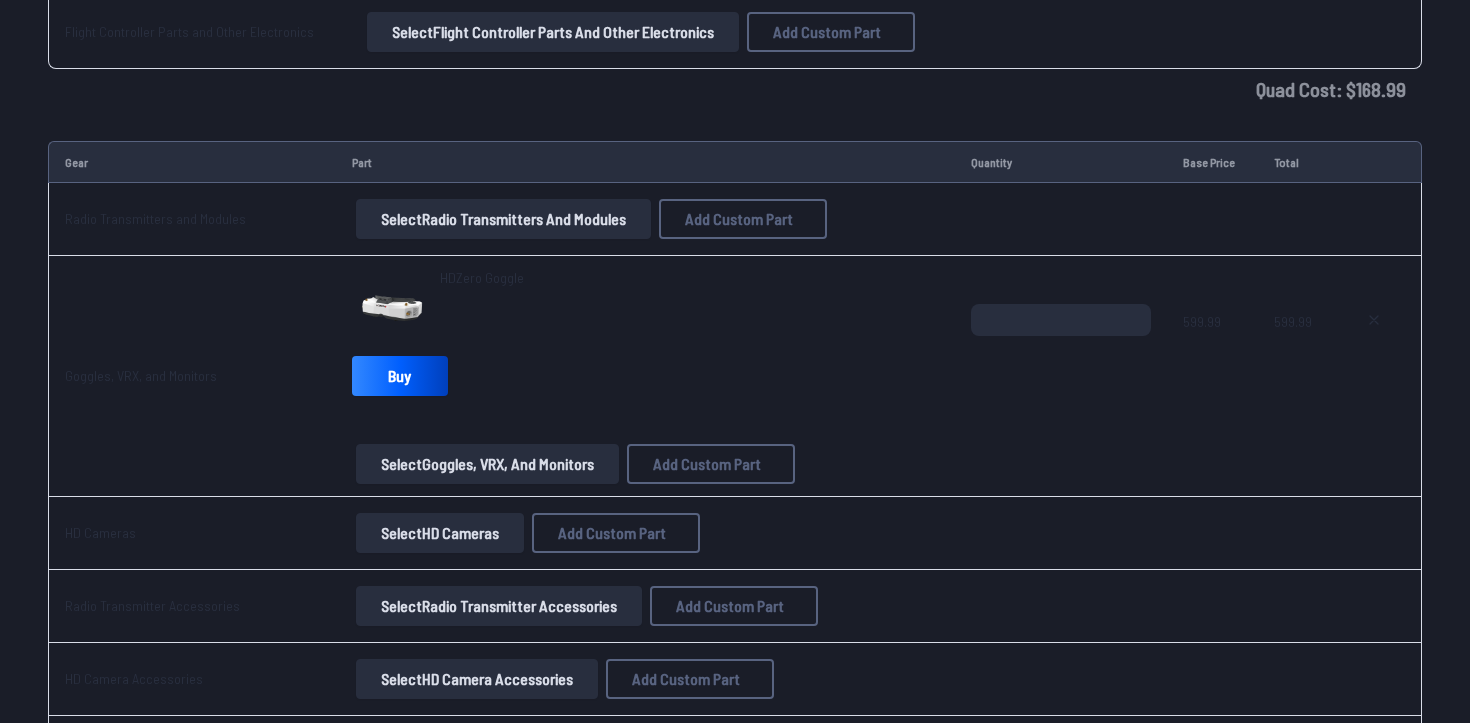 click 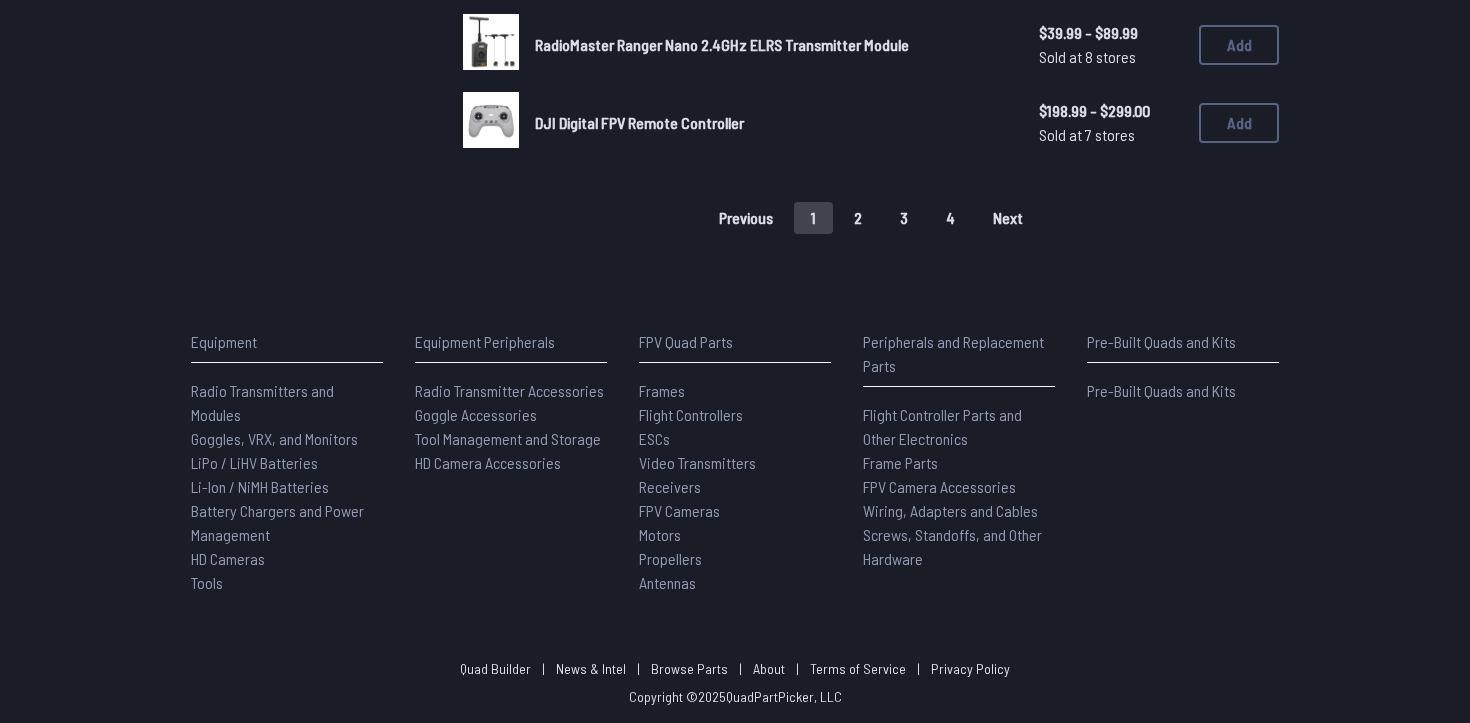 scroll, scrollTop: 0, scrollLeft: 0, axis: both 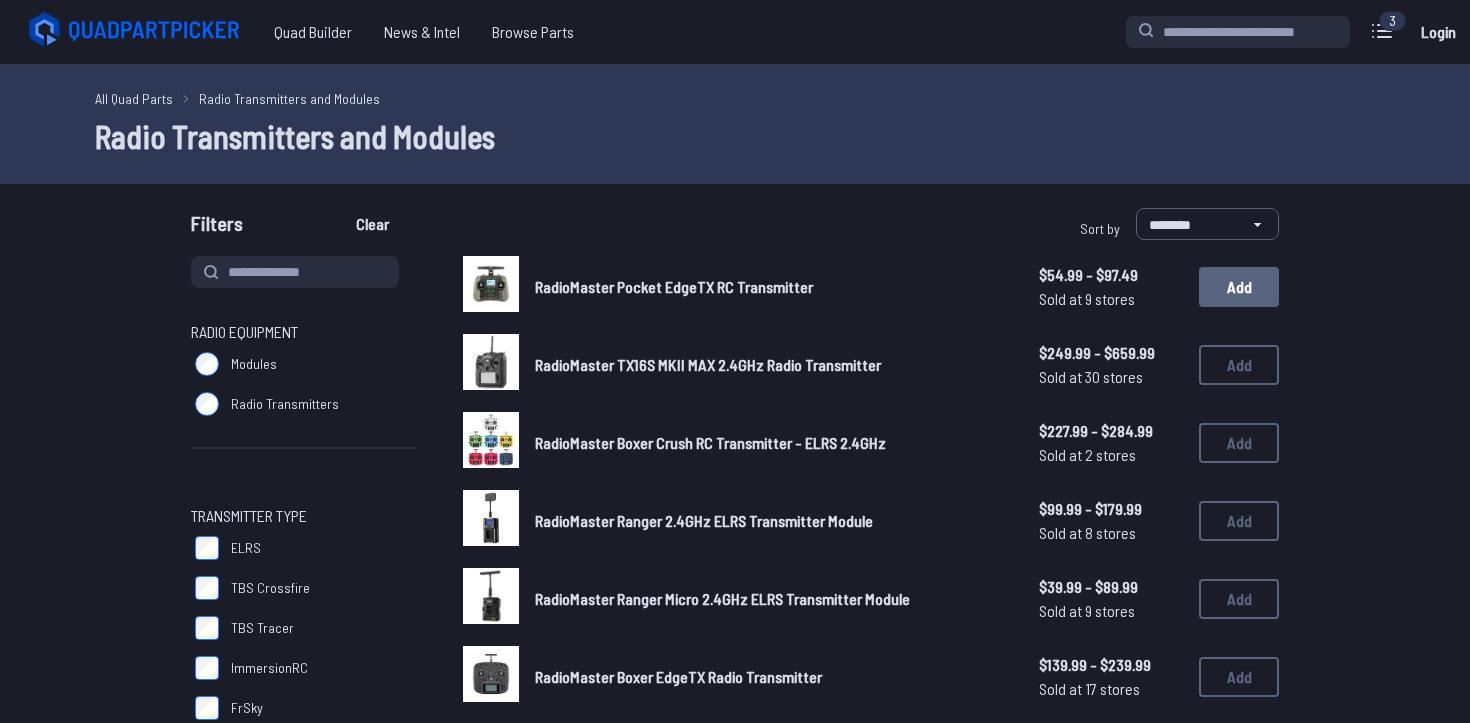 click on "Add" at bounding box center [1239, 287] 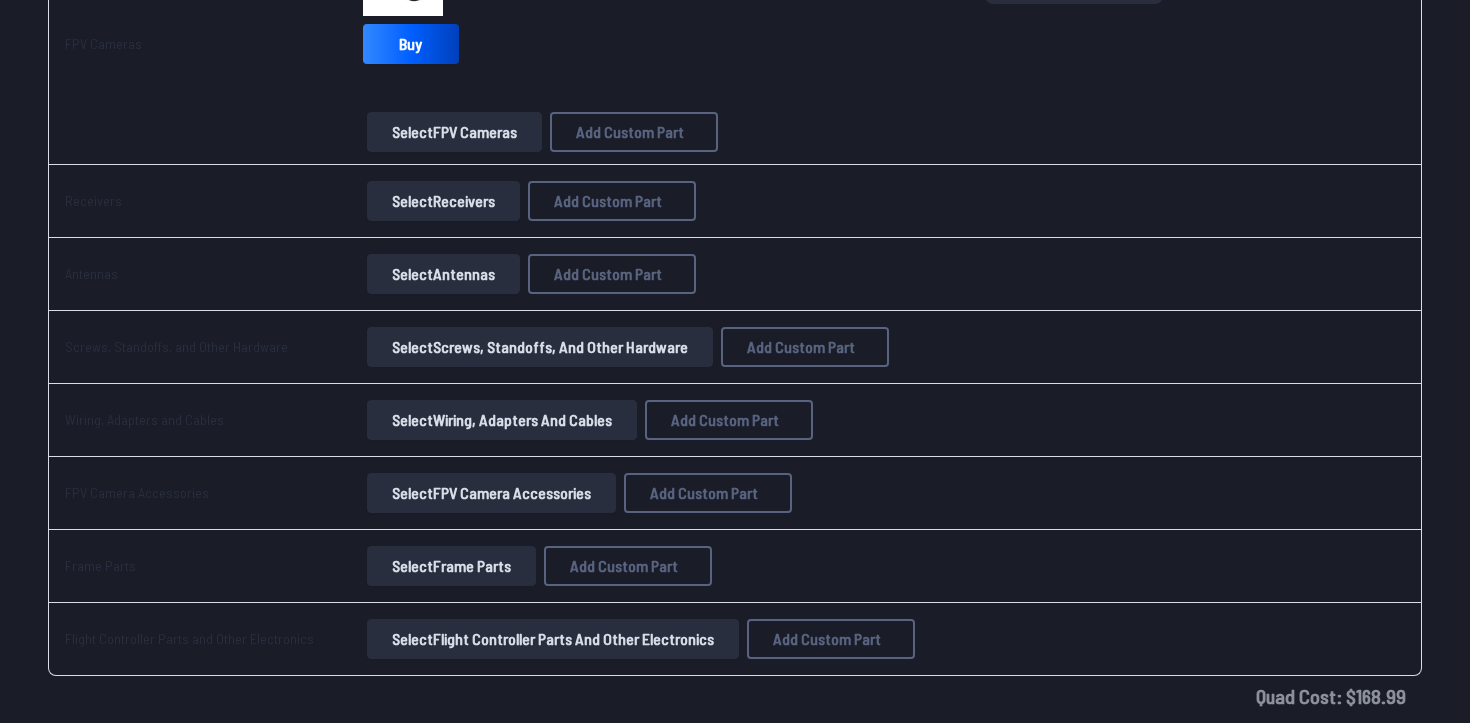 scroll, scrollTop: 1062, scrollLeft: 0, axis: vertical 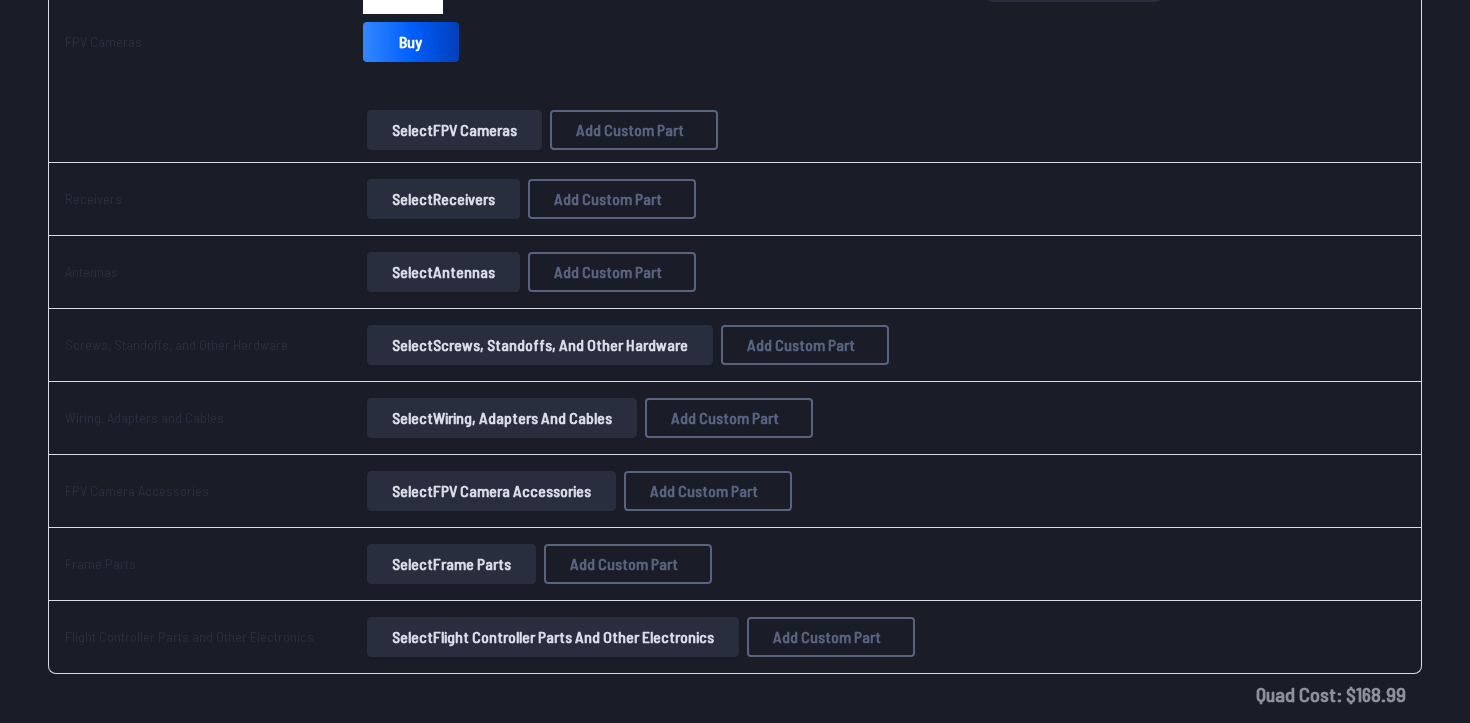 click on "Select  Antennas" at bounding box center [443, 272] 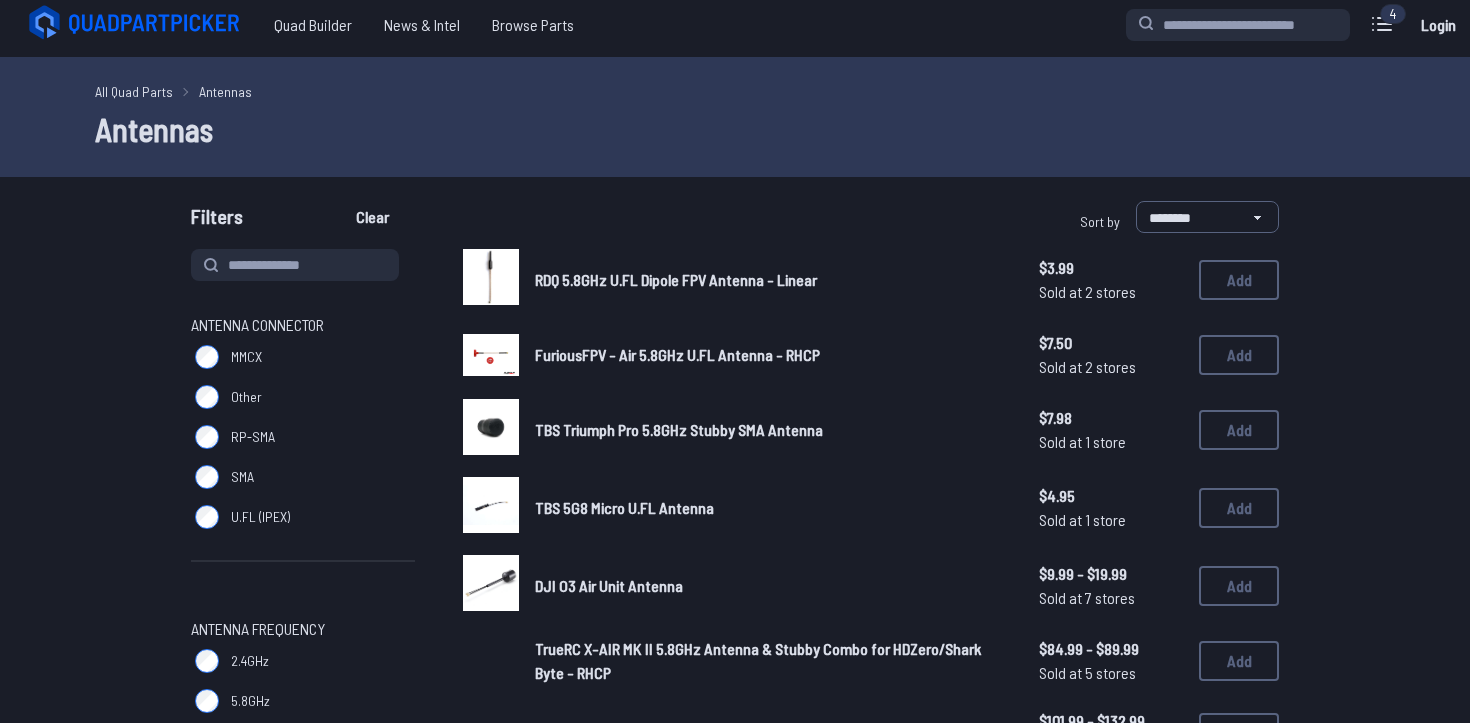 scroll, scrollTop: 0, scrollLeft: 0, axis: both 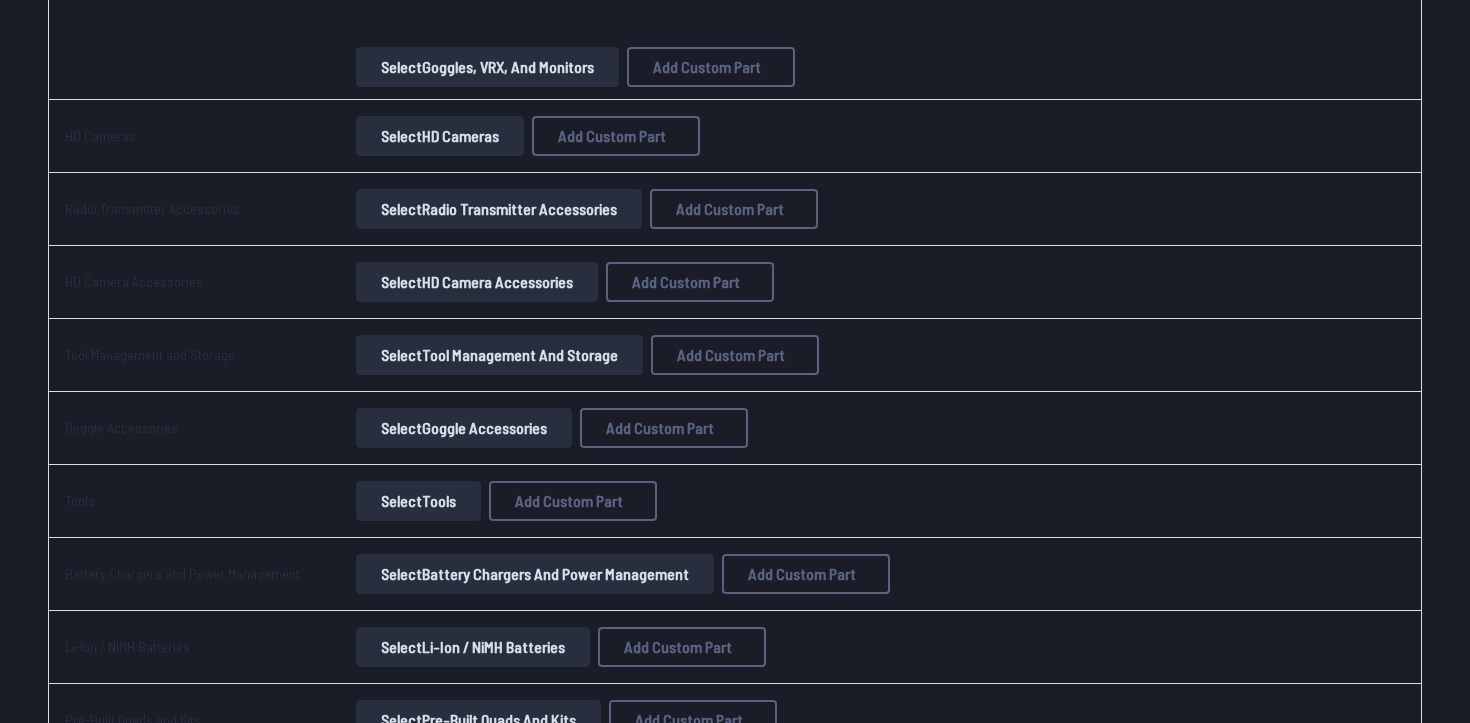 click on "Select  Goggle Accessories" at bounding box center (464, 428) 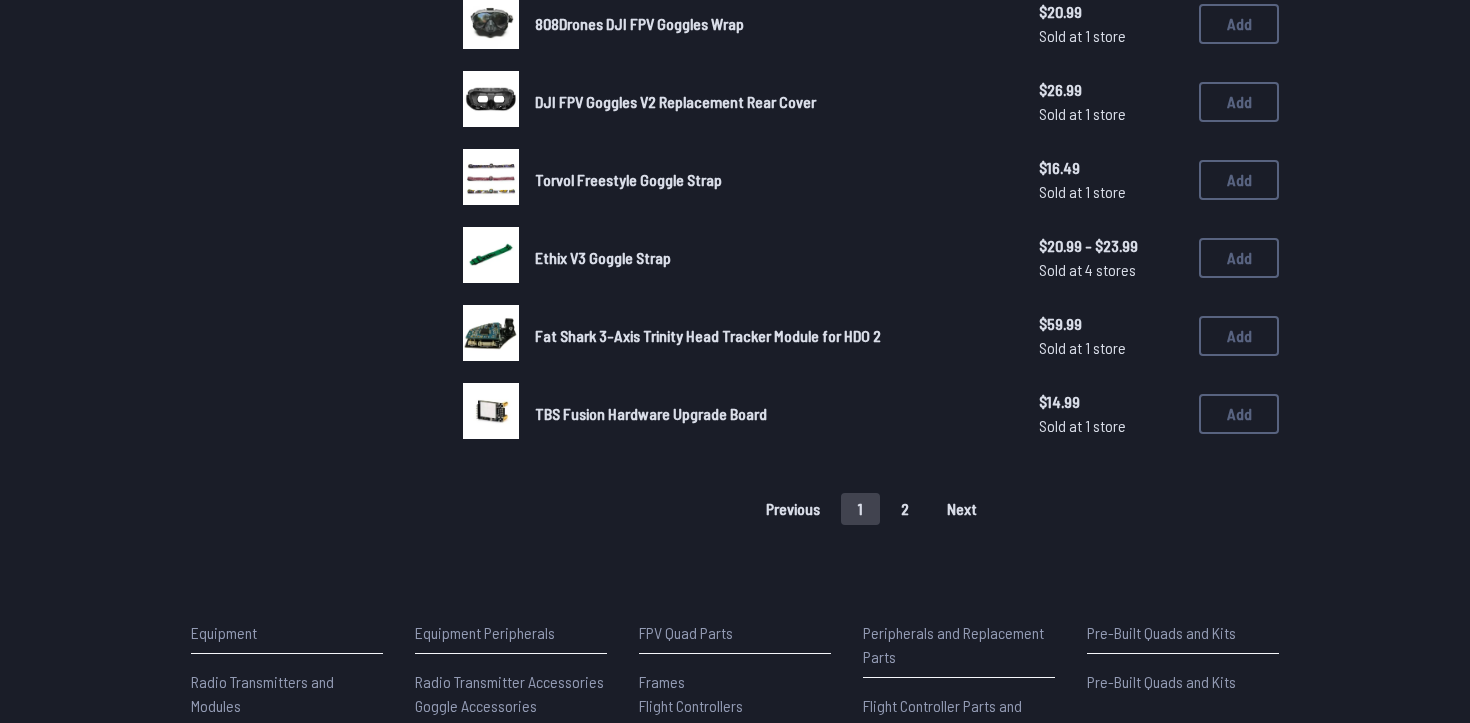 scroll, scrollTop: 1357, scrollLeft: 0, axis: vertical 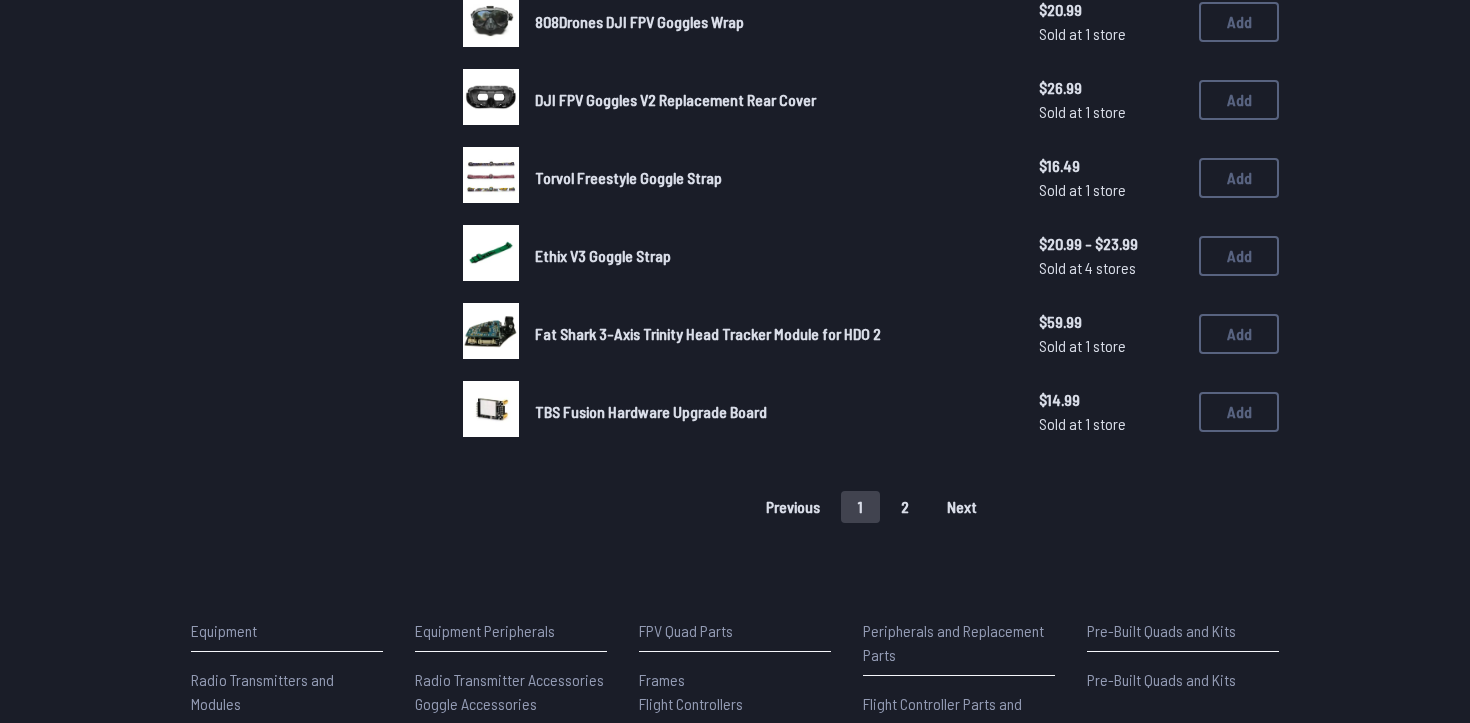 click on "2" at bounding box center (905, 507) 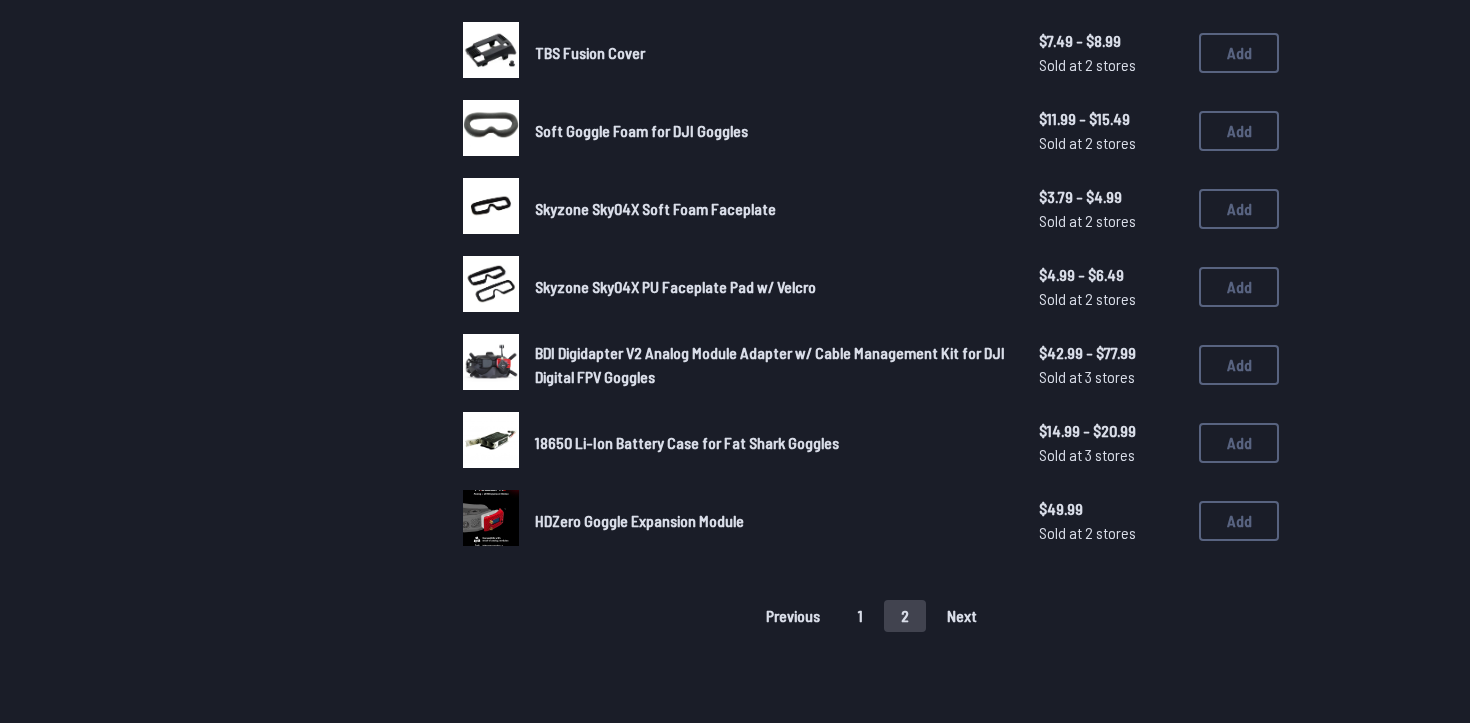 scroll, scrollTop: 0, scrollLeft: 0, axis: both 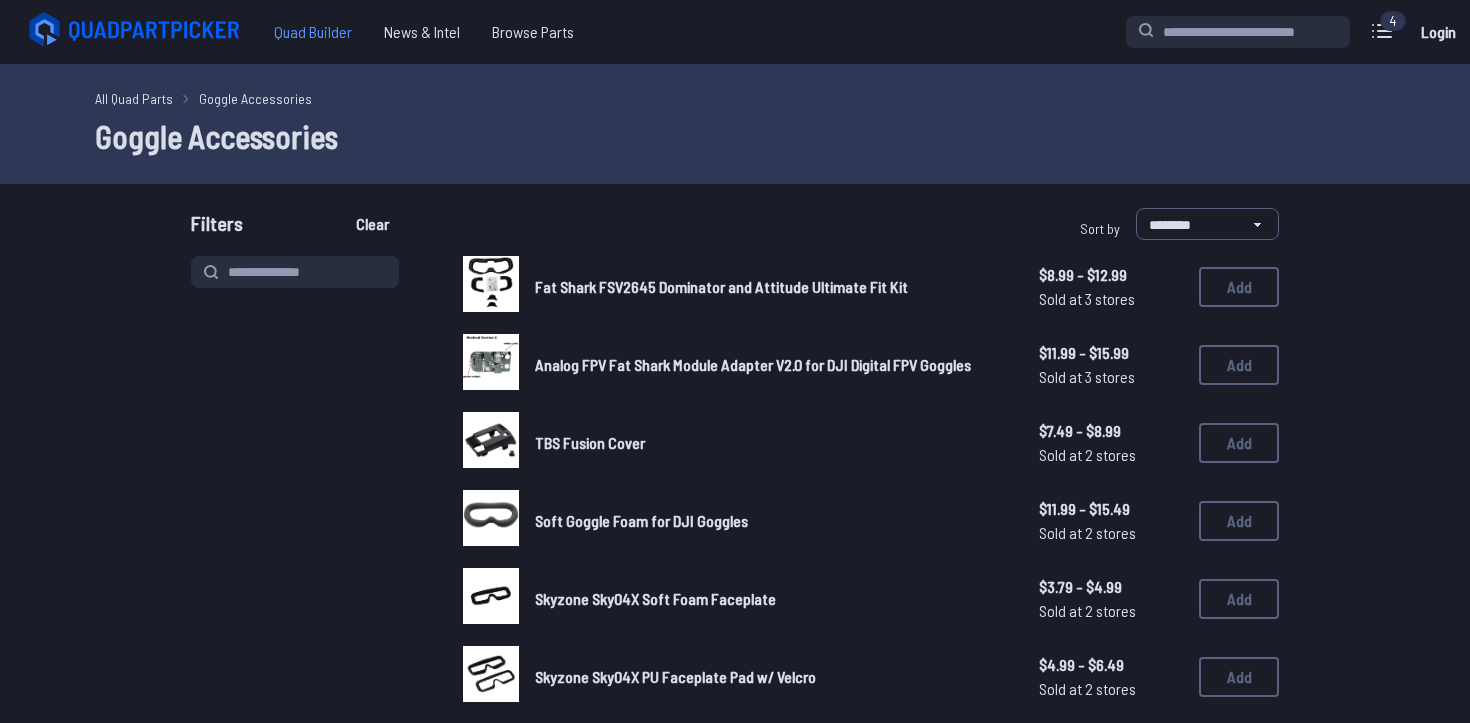 click on "Quad Builder" at bounding box center [313, 32] 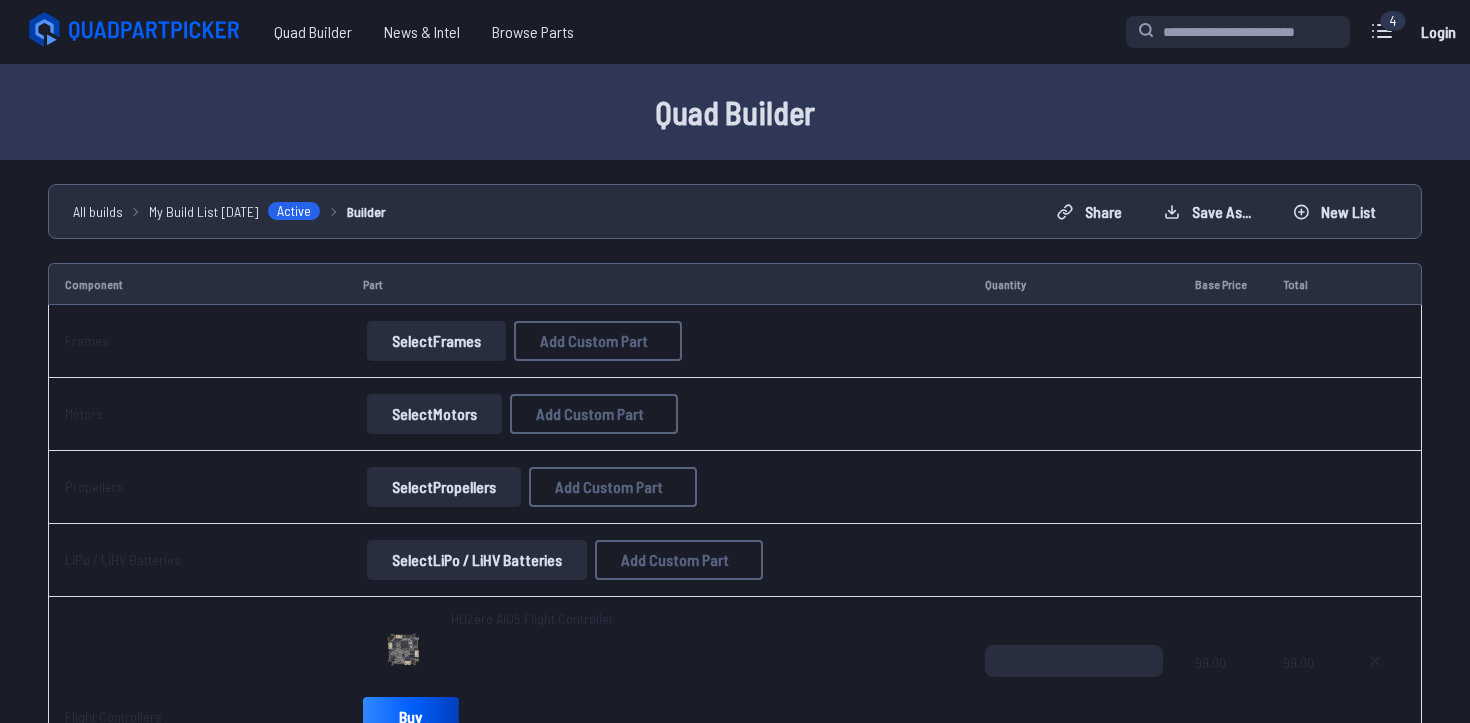 click on "Select  Frames" at bounding box center [436, 341] 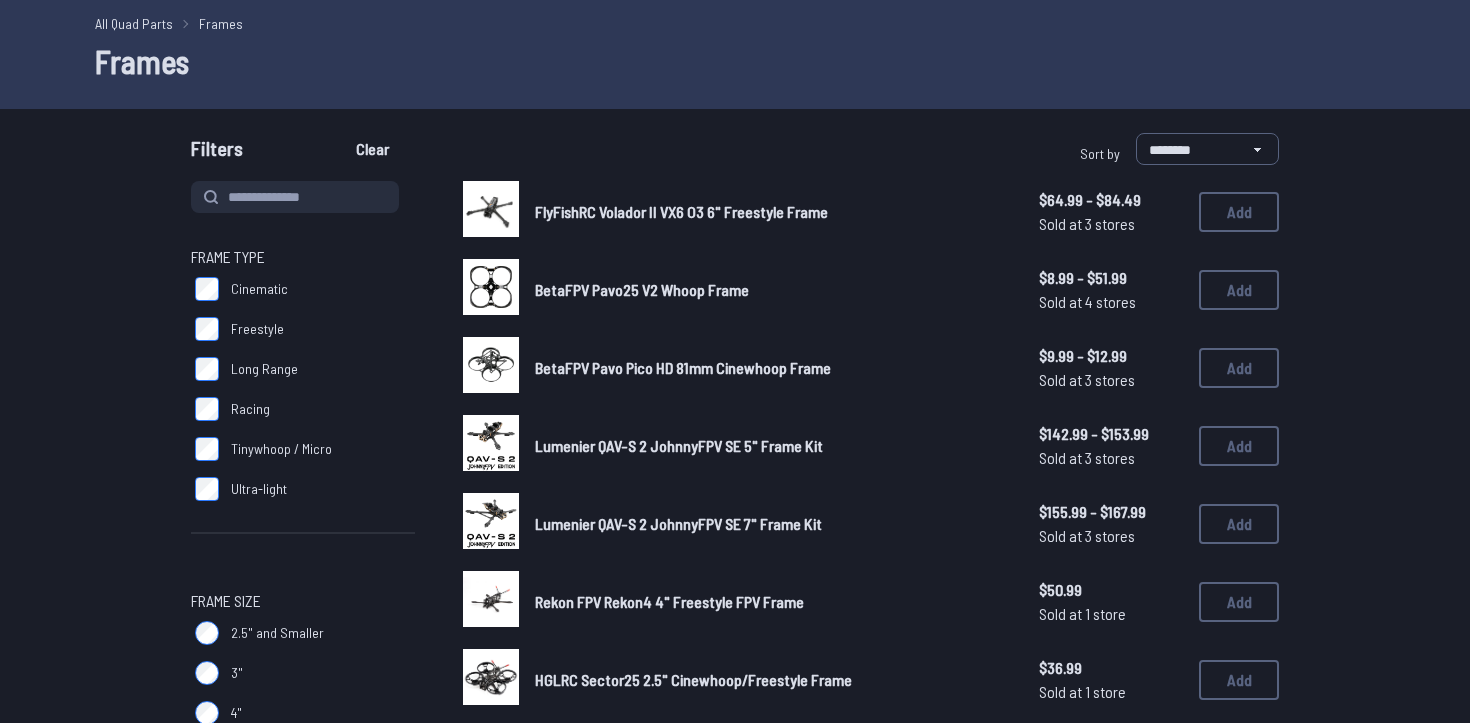 scroll, scrollTop: 121, scrollLeft: 0, axis: vertical 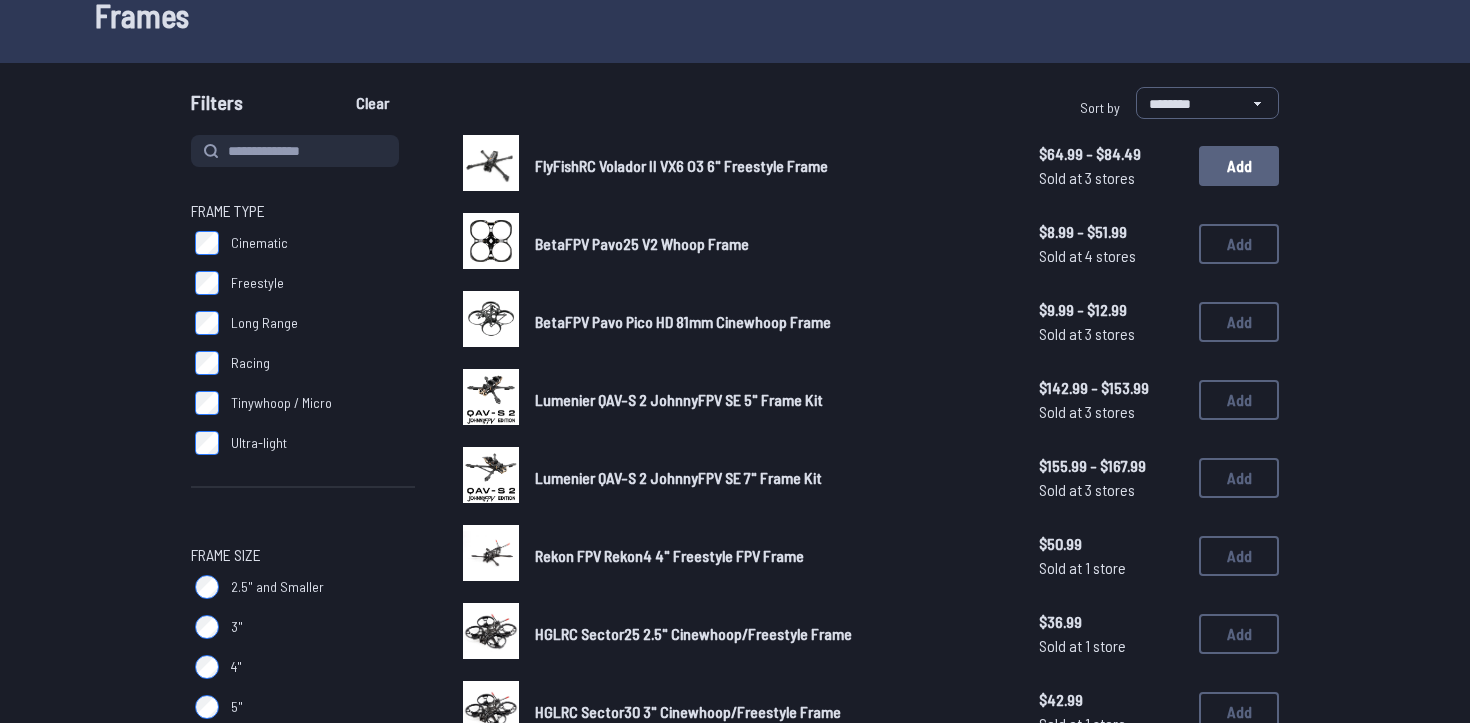 click on "Add" at bounding box center [1239, 166] 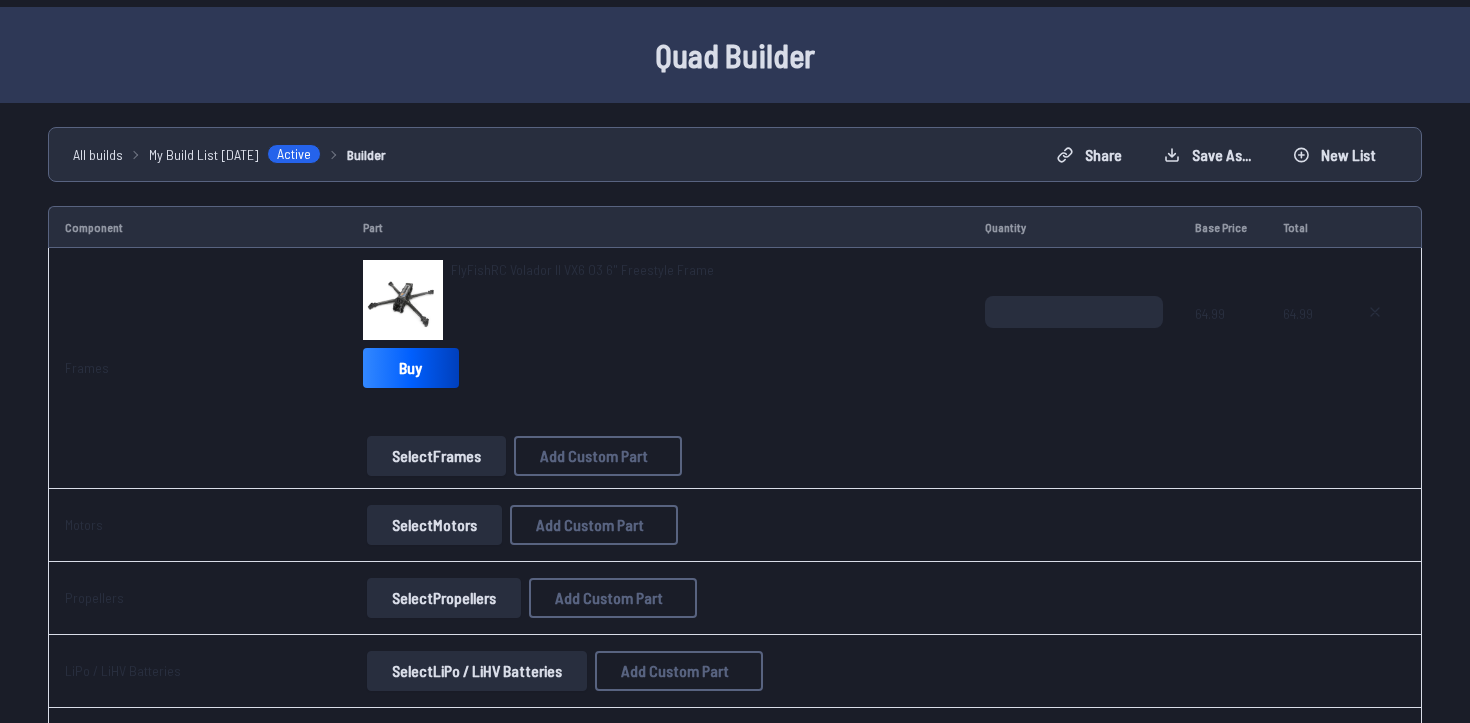 scroll, scrollTop: 0, scrollLeft: 0, axis: both 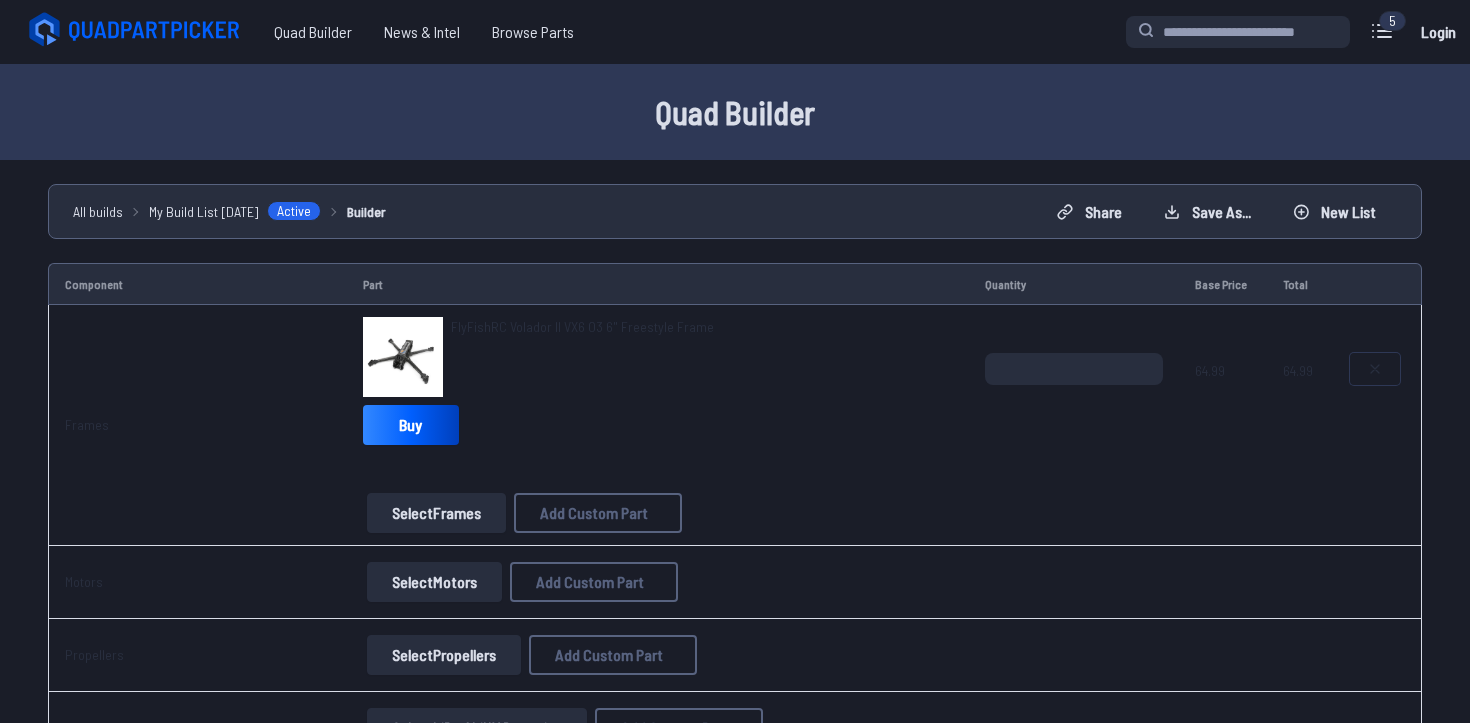 click 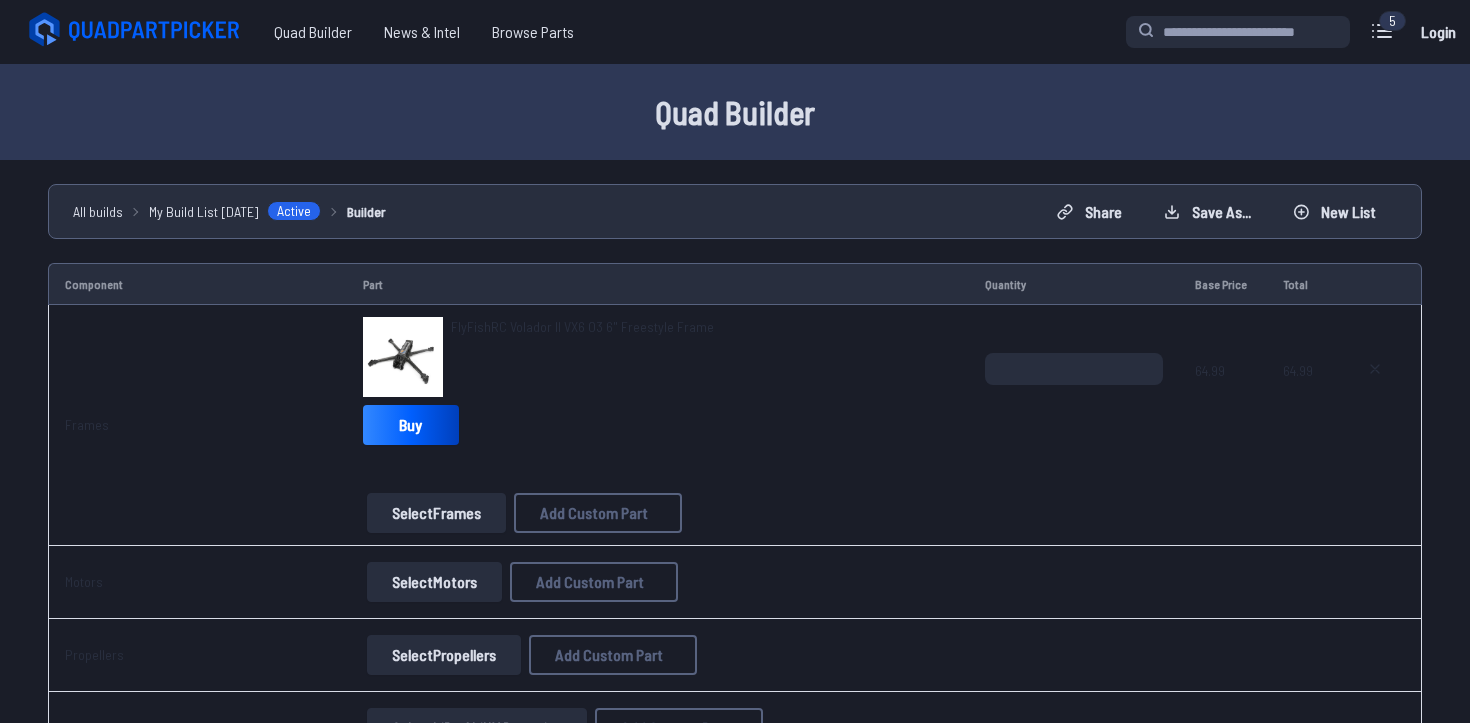 type on "**********" 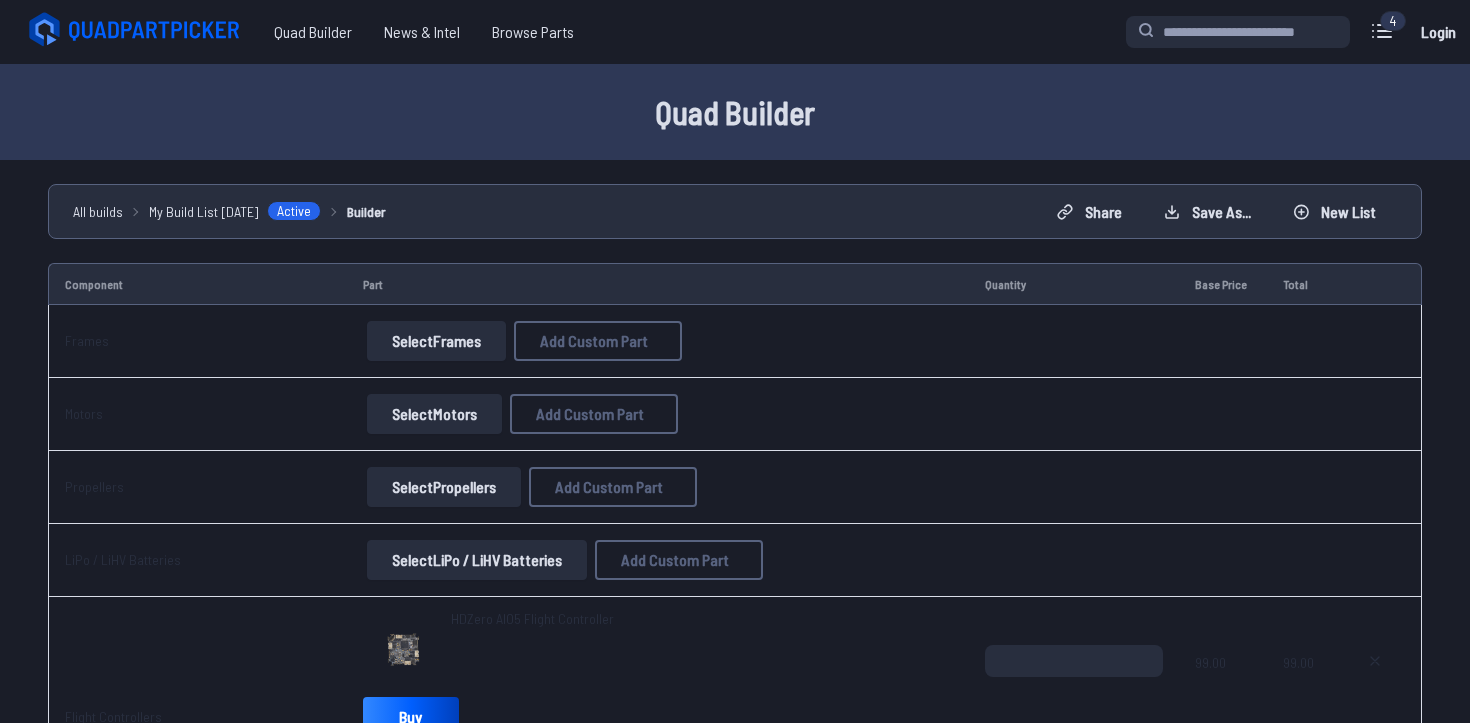 click on "Select  Motors" at bounding box center [434, 414] 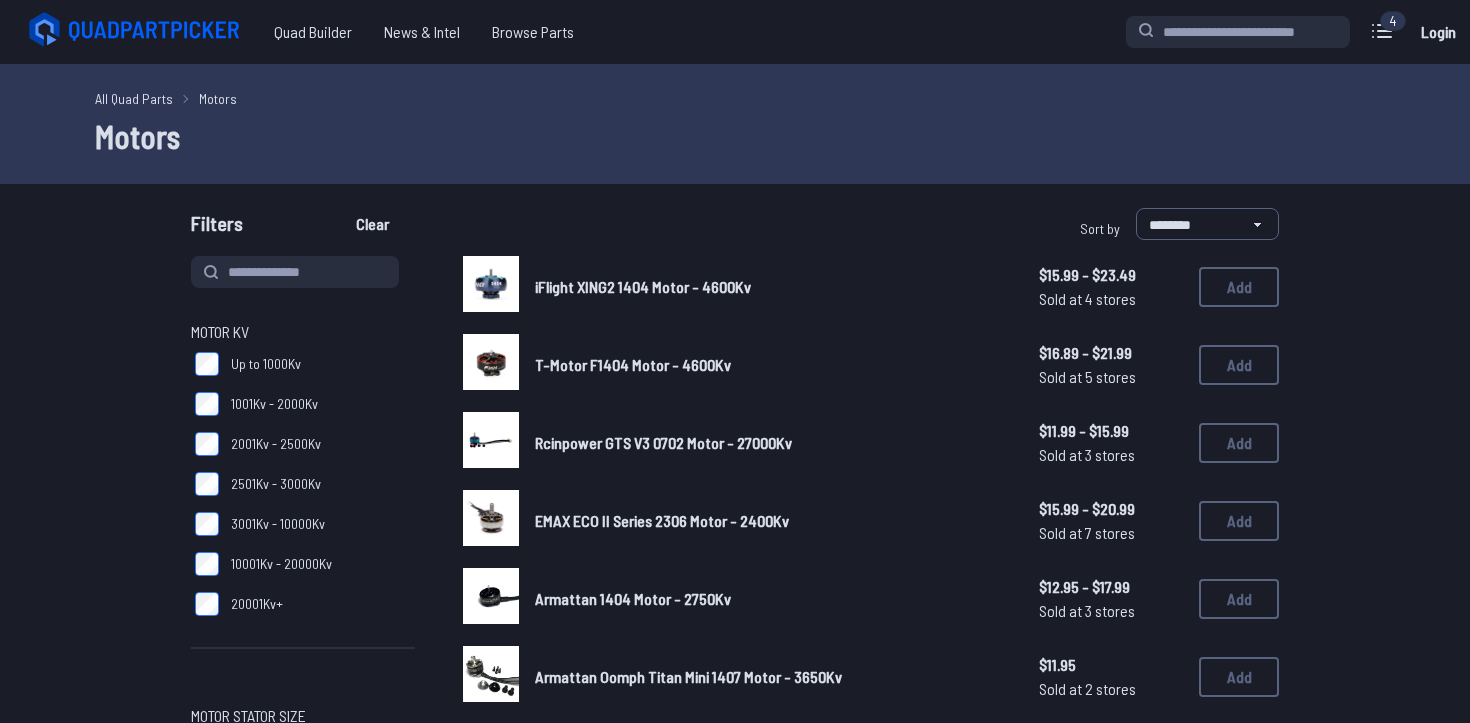 click on "T-Motor F1404 Motor - 4600Kv" at bounding box center (633, 364) 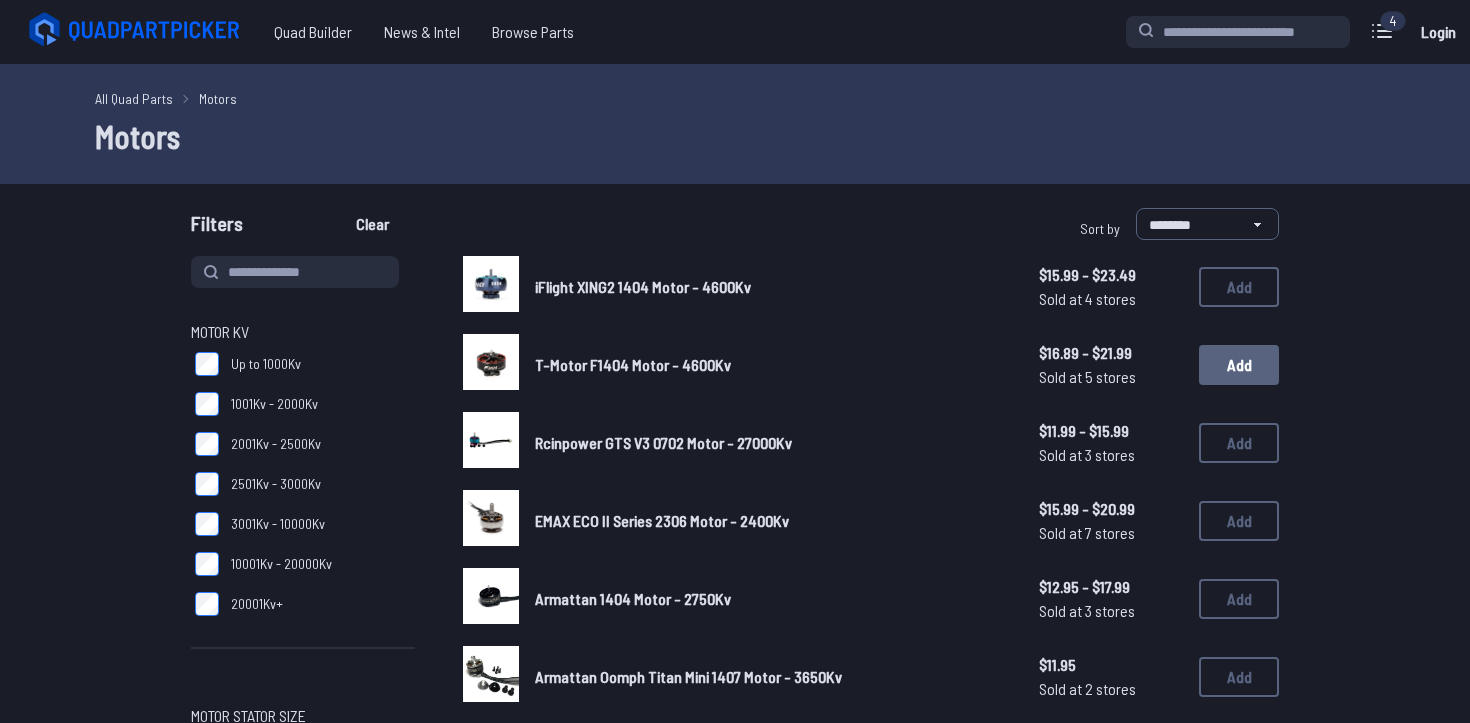 click on "Add" at bounding box center [1239, 365] 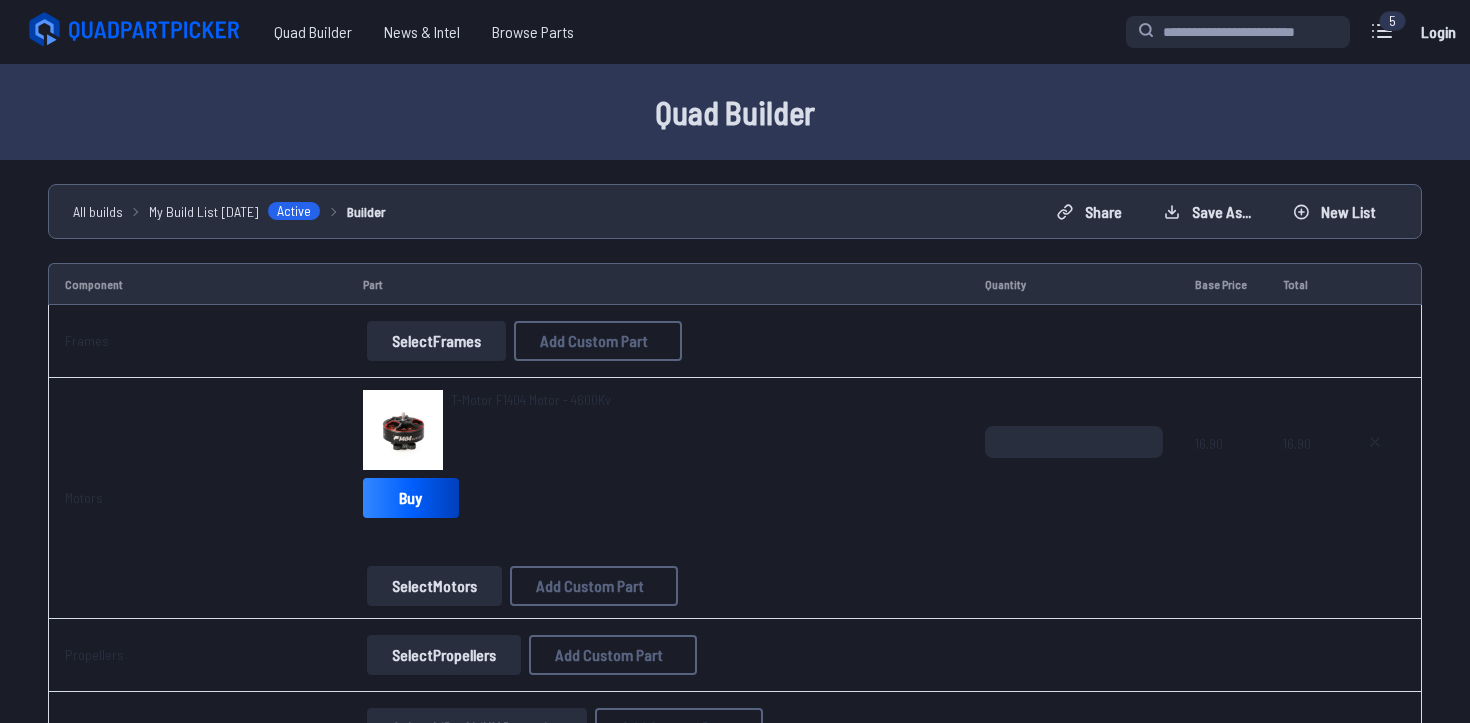 click on "Select  Frames" at bounding box center [436, 341] 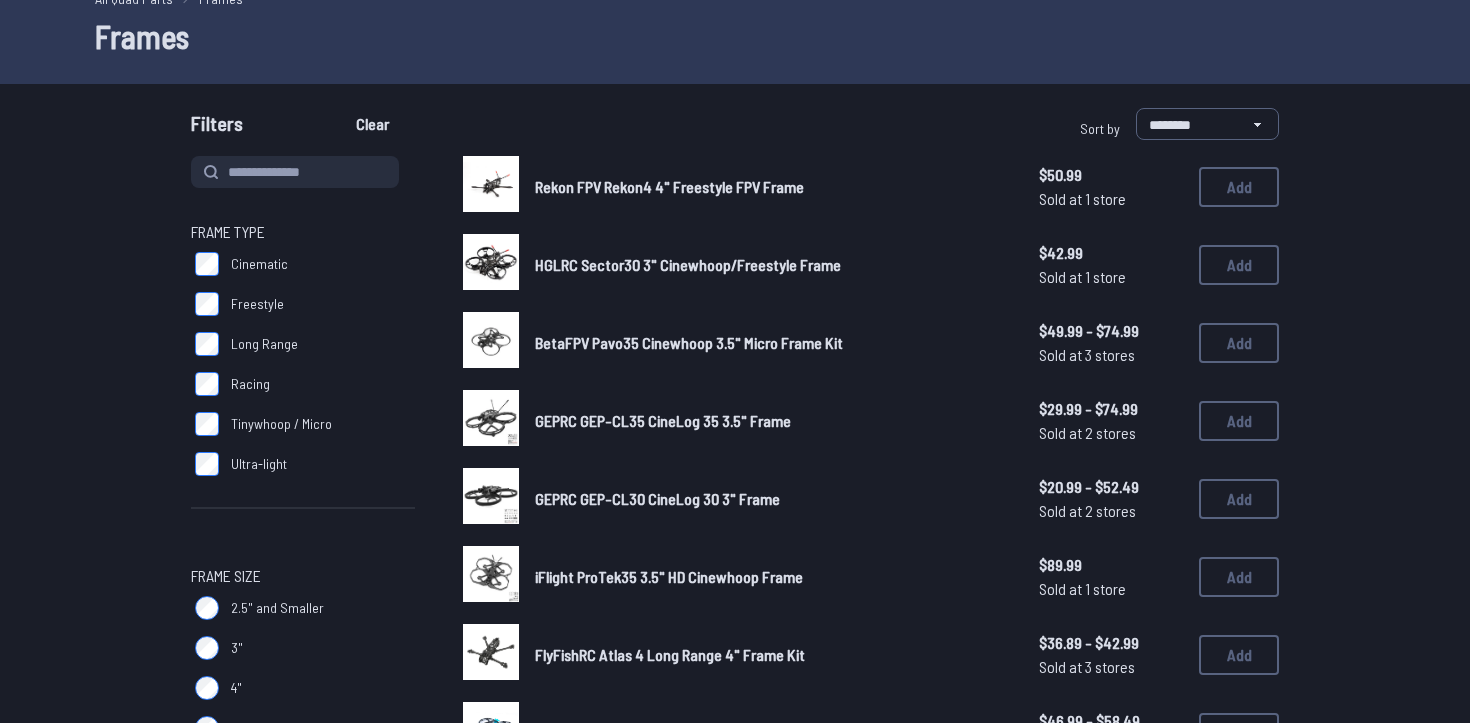 scroll, scrollTop: 101, scrollLeft: 0, axis: vertical 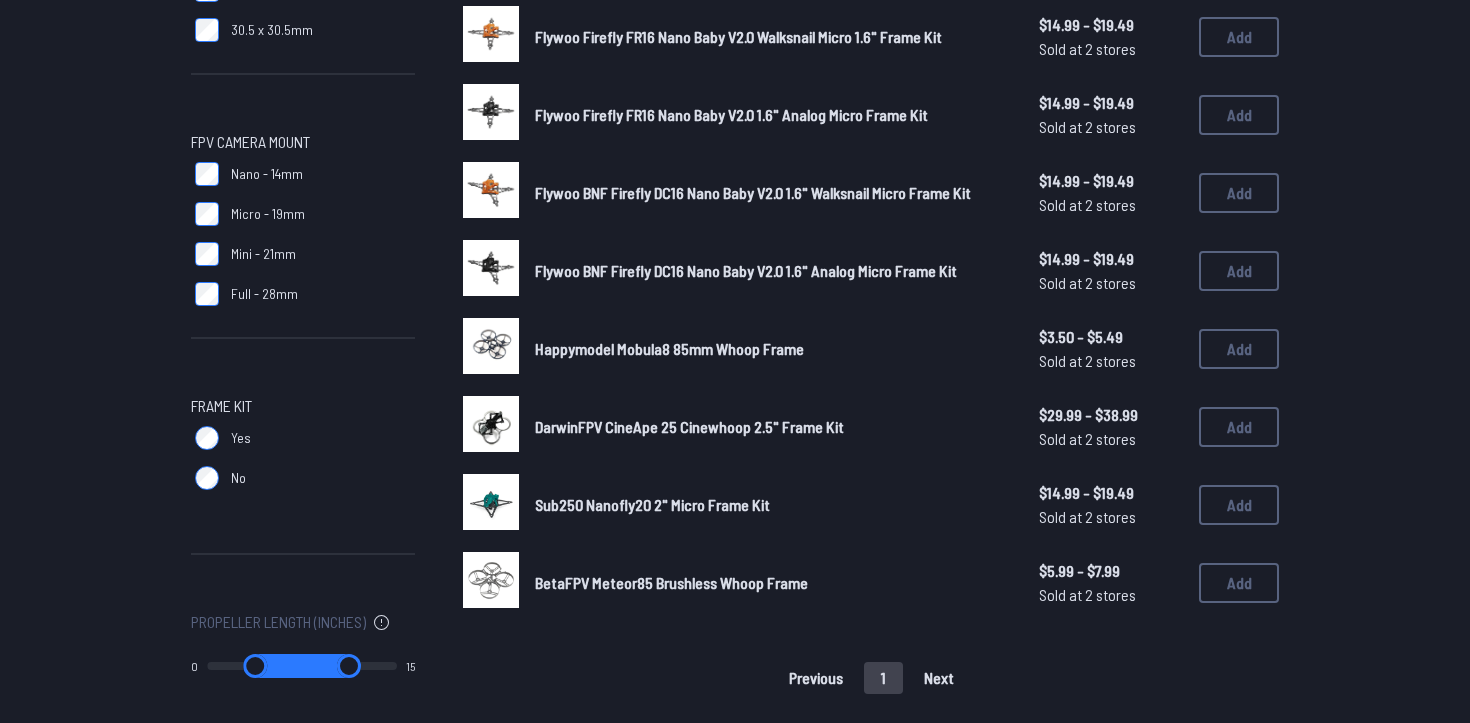 click on "Happymodel Mobula8 85mm Whoop Frame" at bounding box center (669, 348) 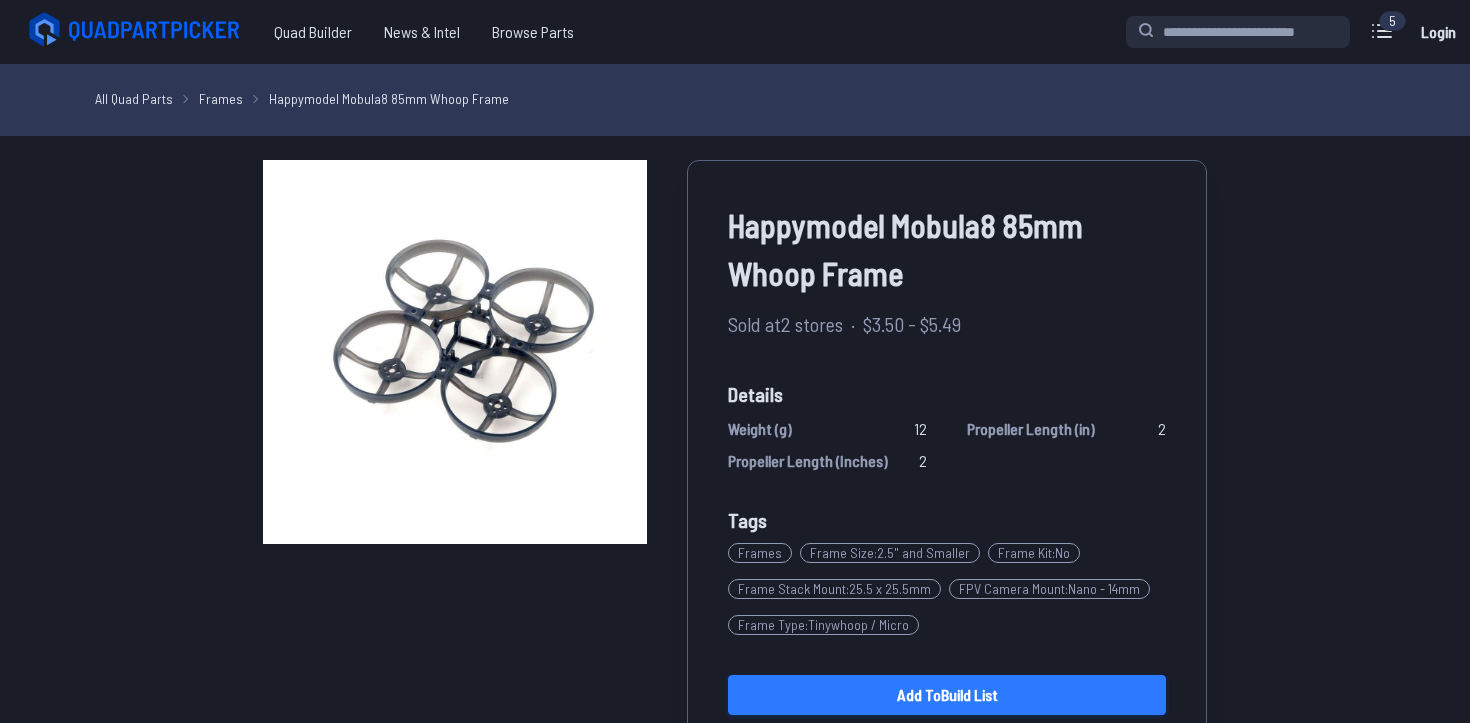 click on "Add to  Build List" at bounding box center (947, 695) 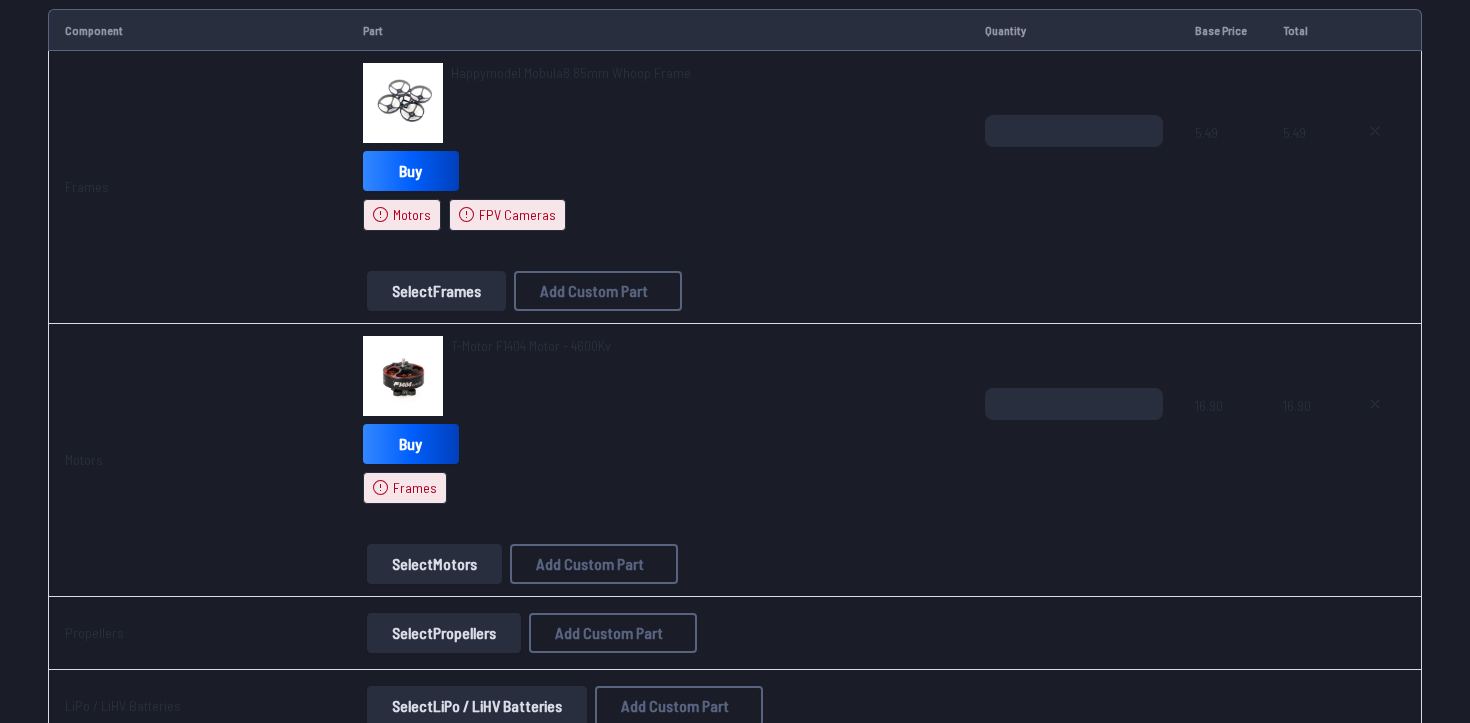 scroll, scrollTop: 384, scrollLeft: 0, axis: vertical 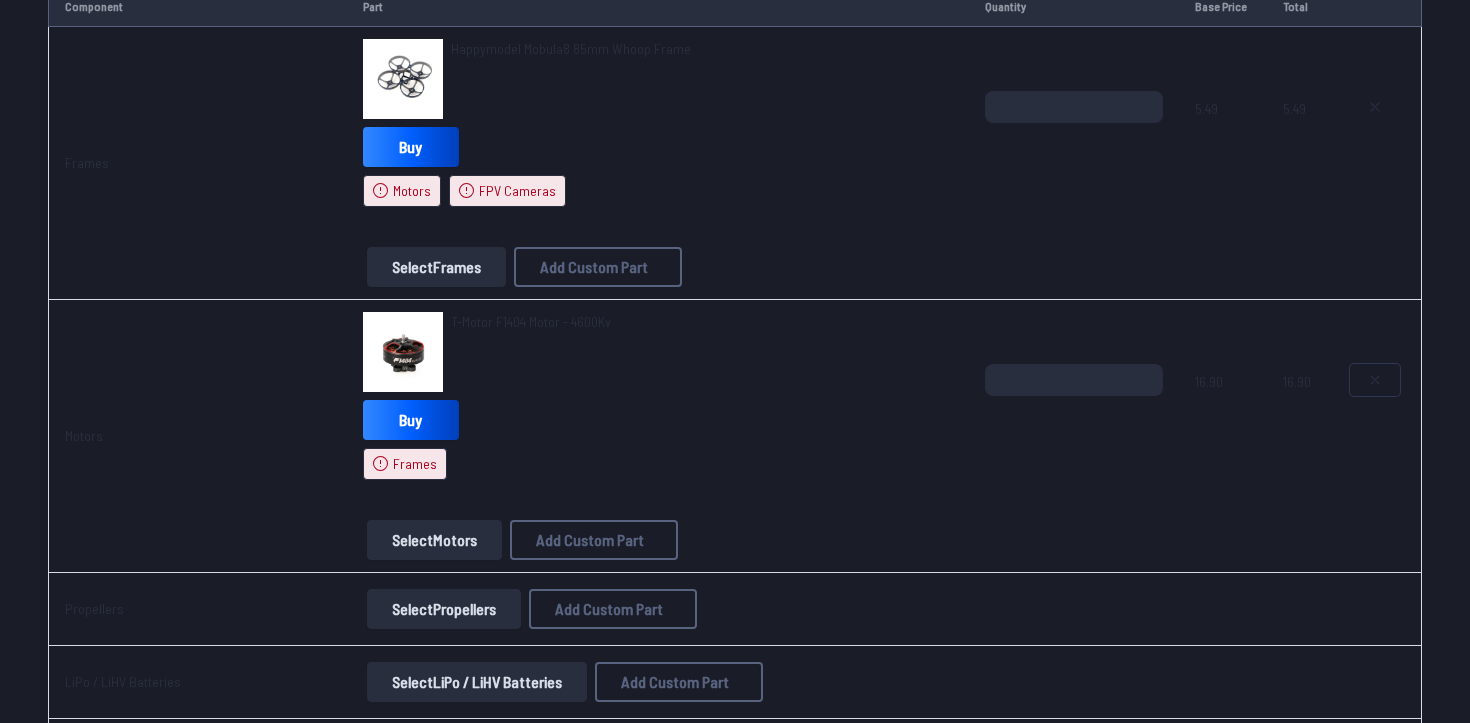 click 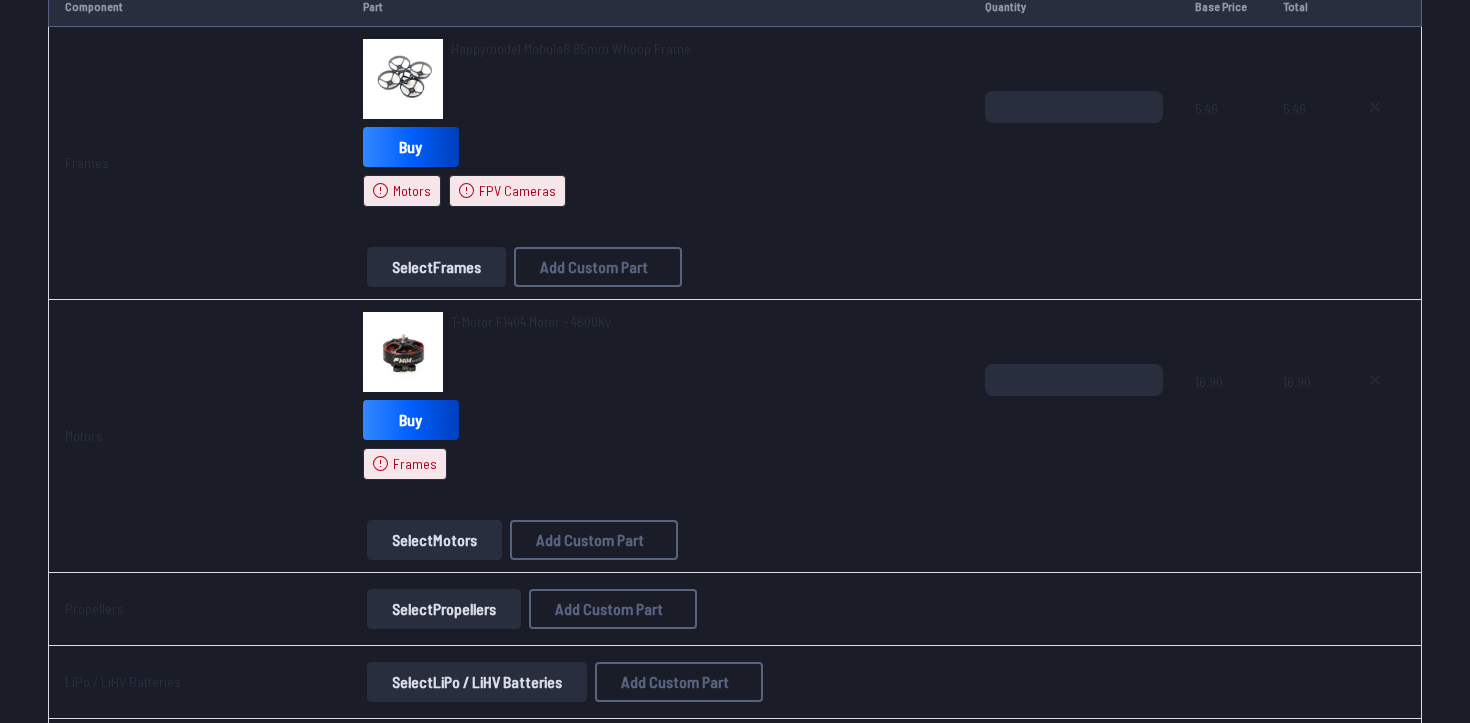 type on "**********" 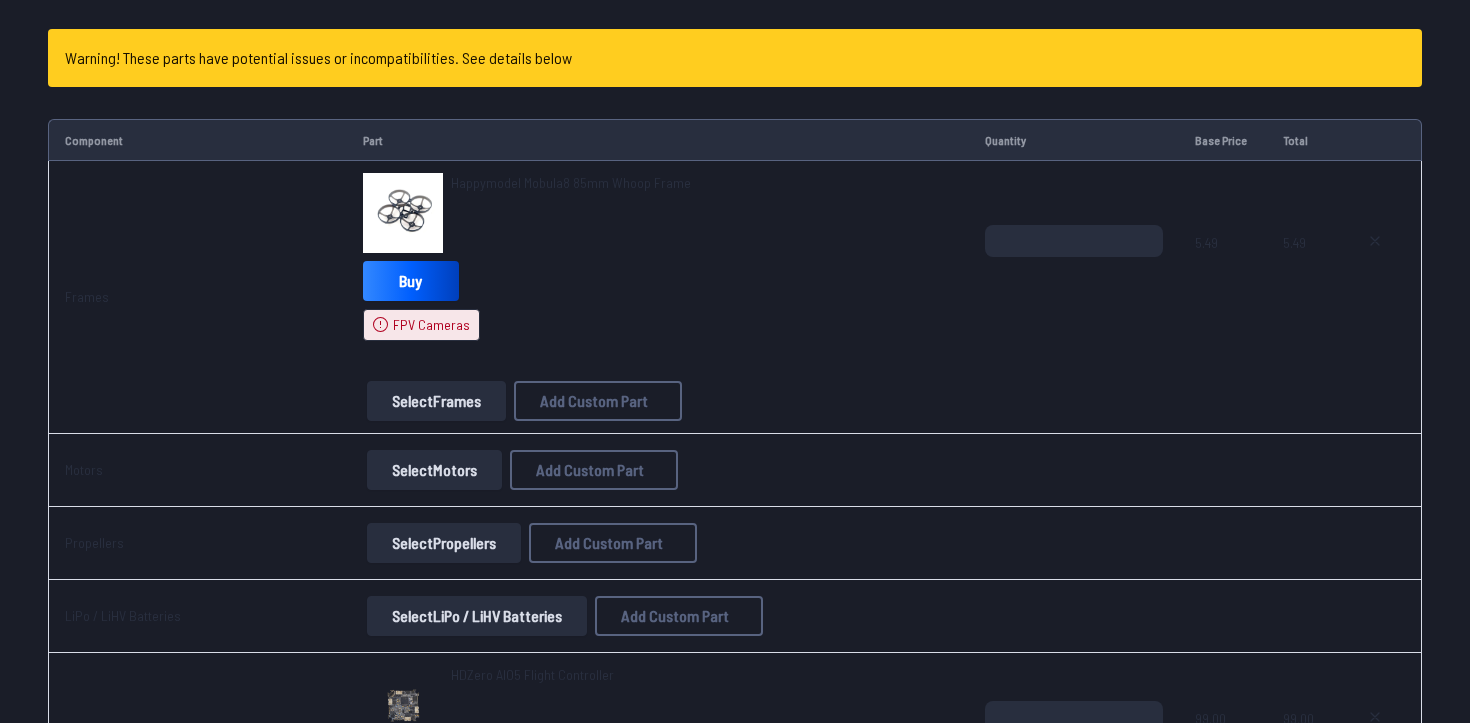 scroll, scrollTop: 232, scrollLeft: 0, axis: vertical 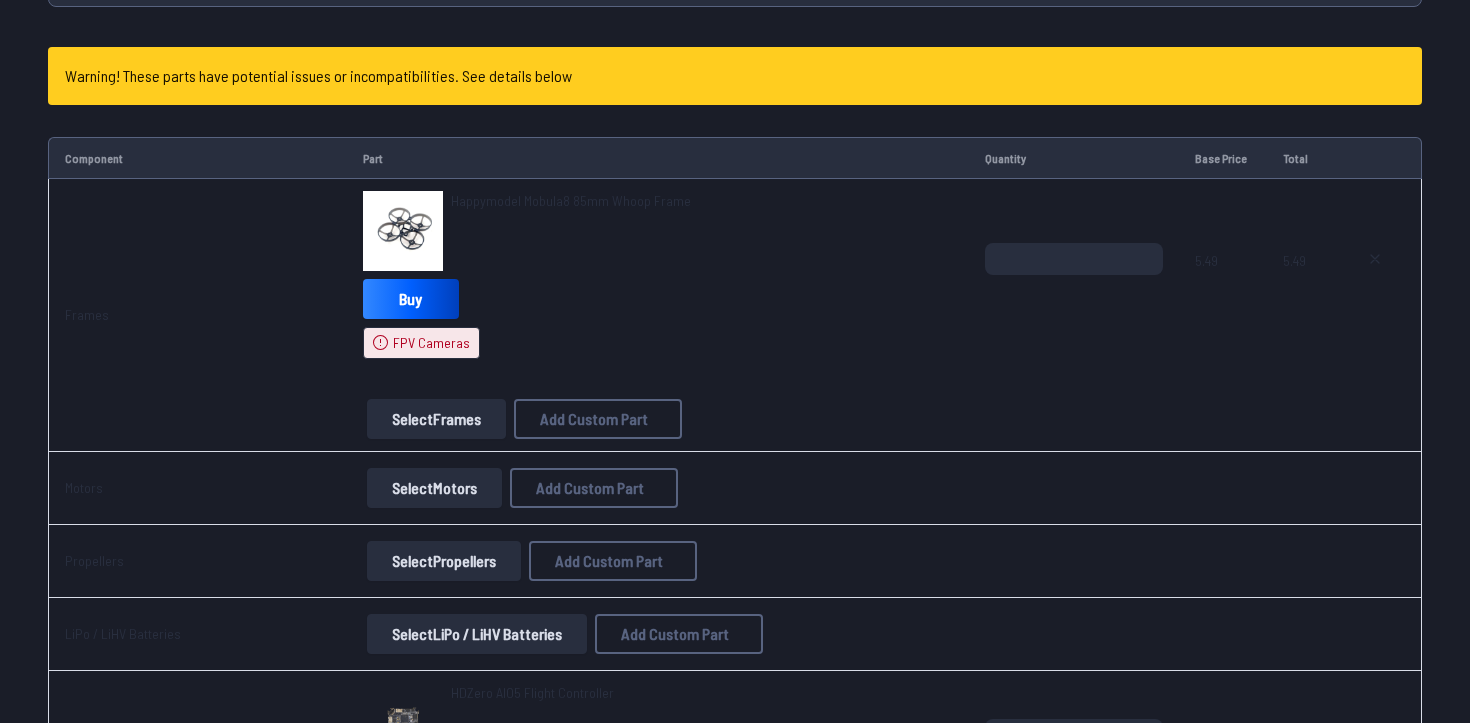 click at bounding box center (403, 231) 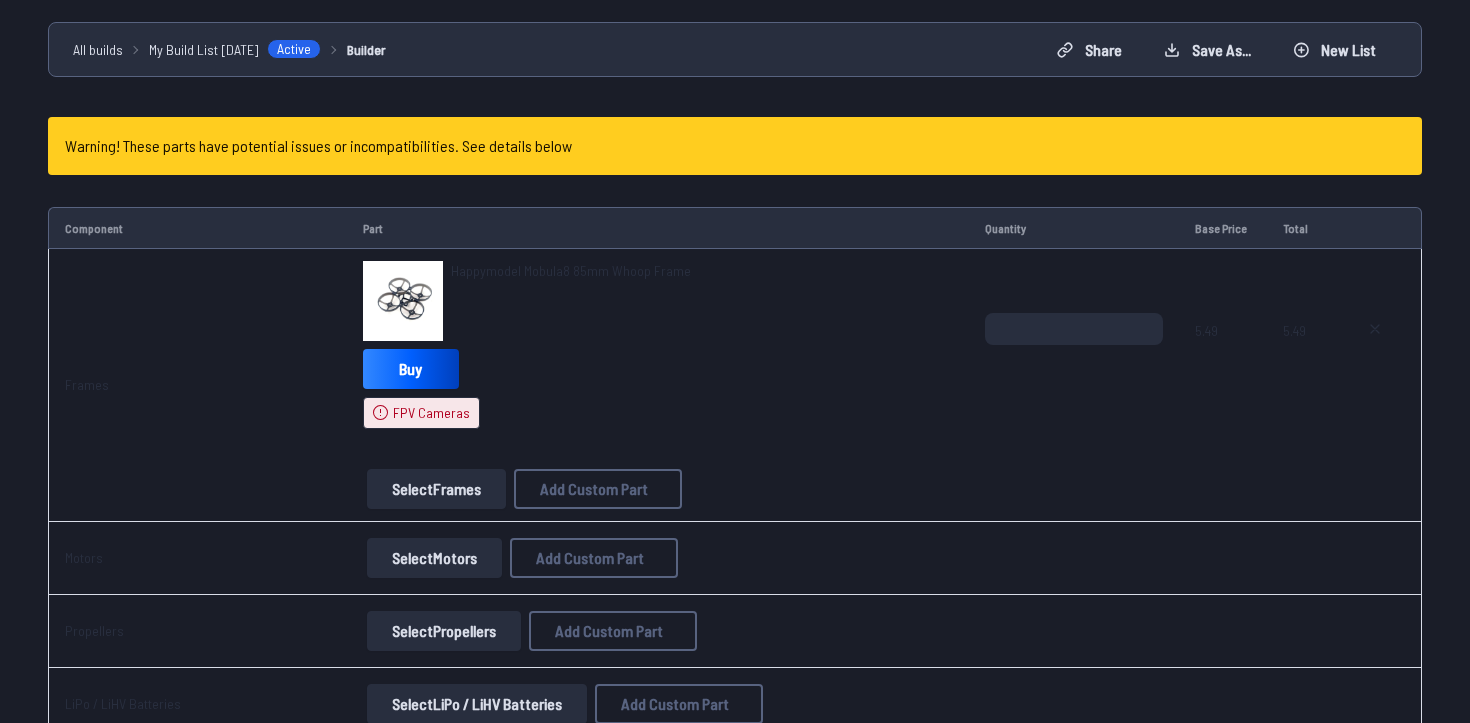 scroll, scrollTop: 0, scrollLeft: 0, axis: both 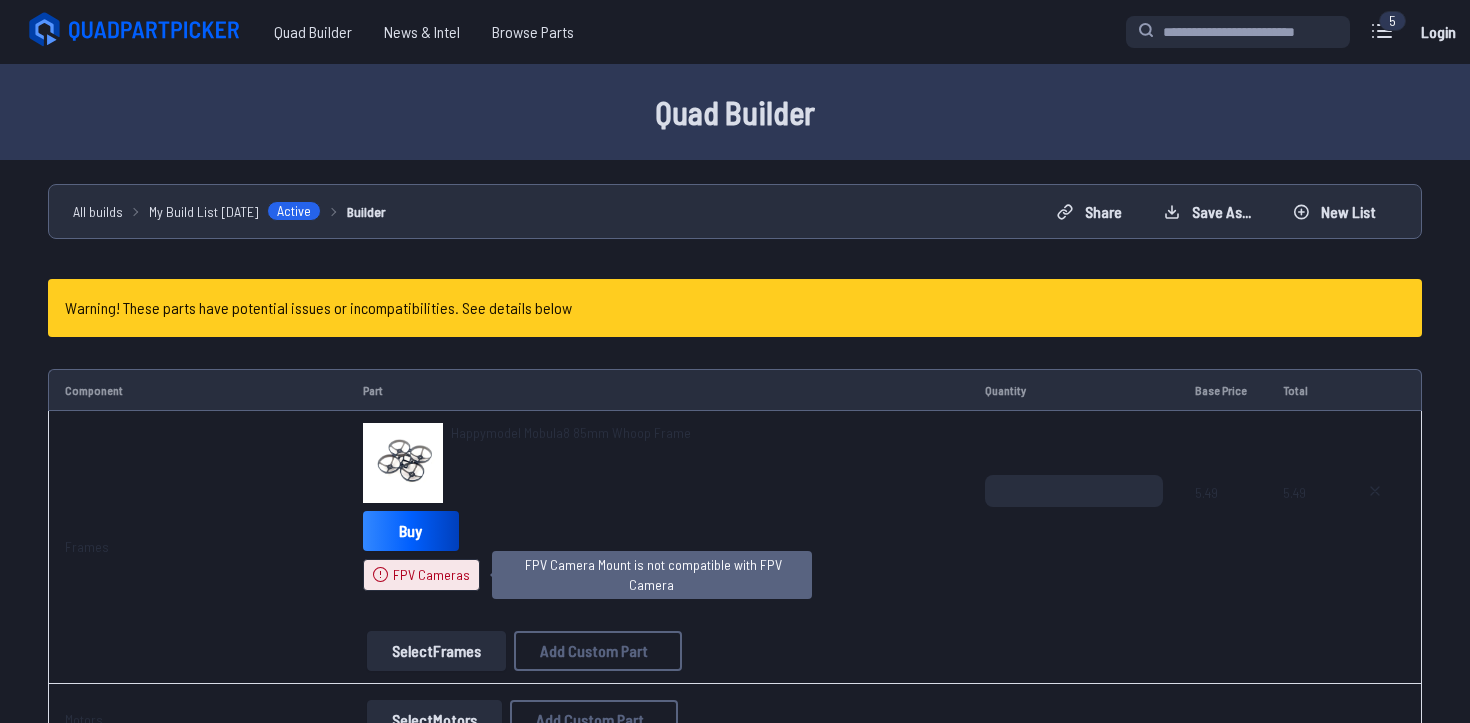 click on "FPV Cameras" at bounding box center [431, 575] 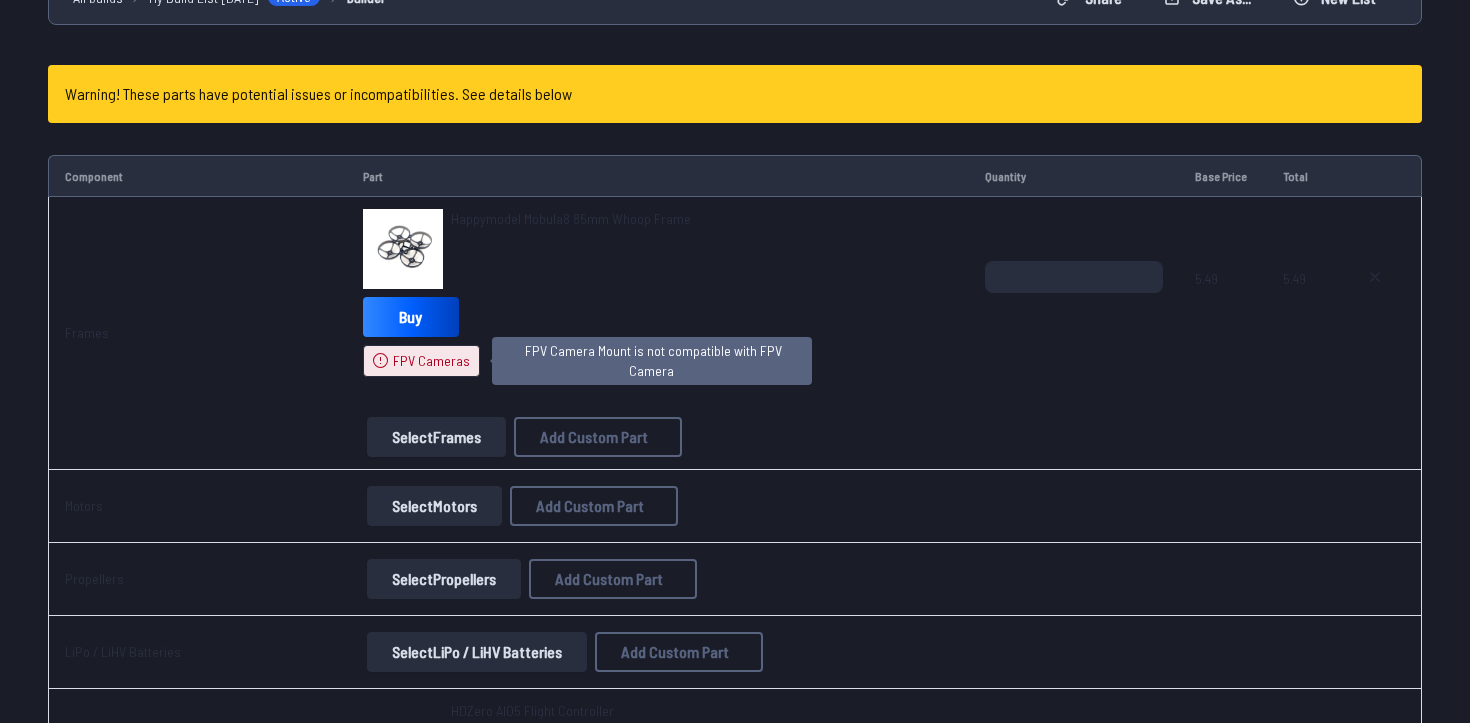 scroll, scrollTop: 300, scrollLeft: 0, axis: vertical 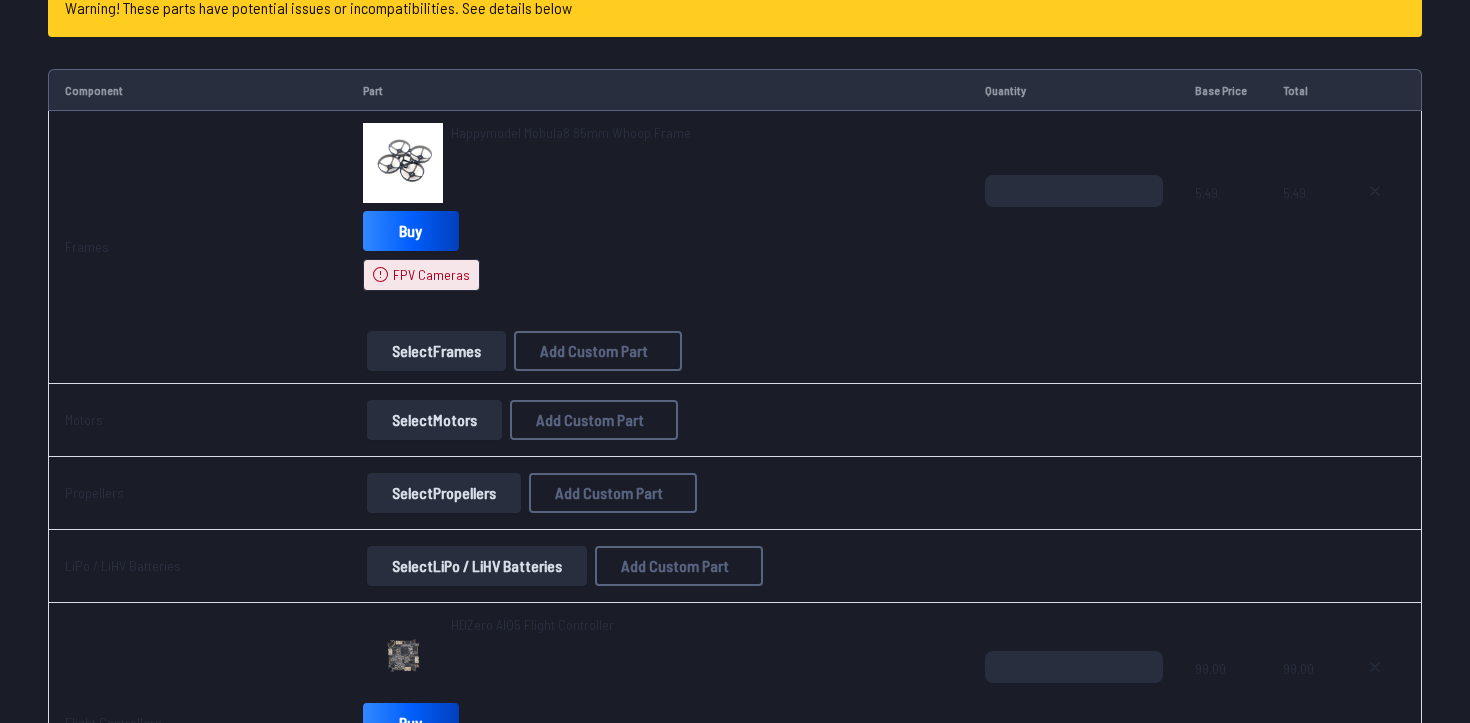 click at bounding box center (403, 163) 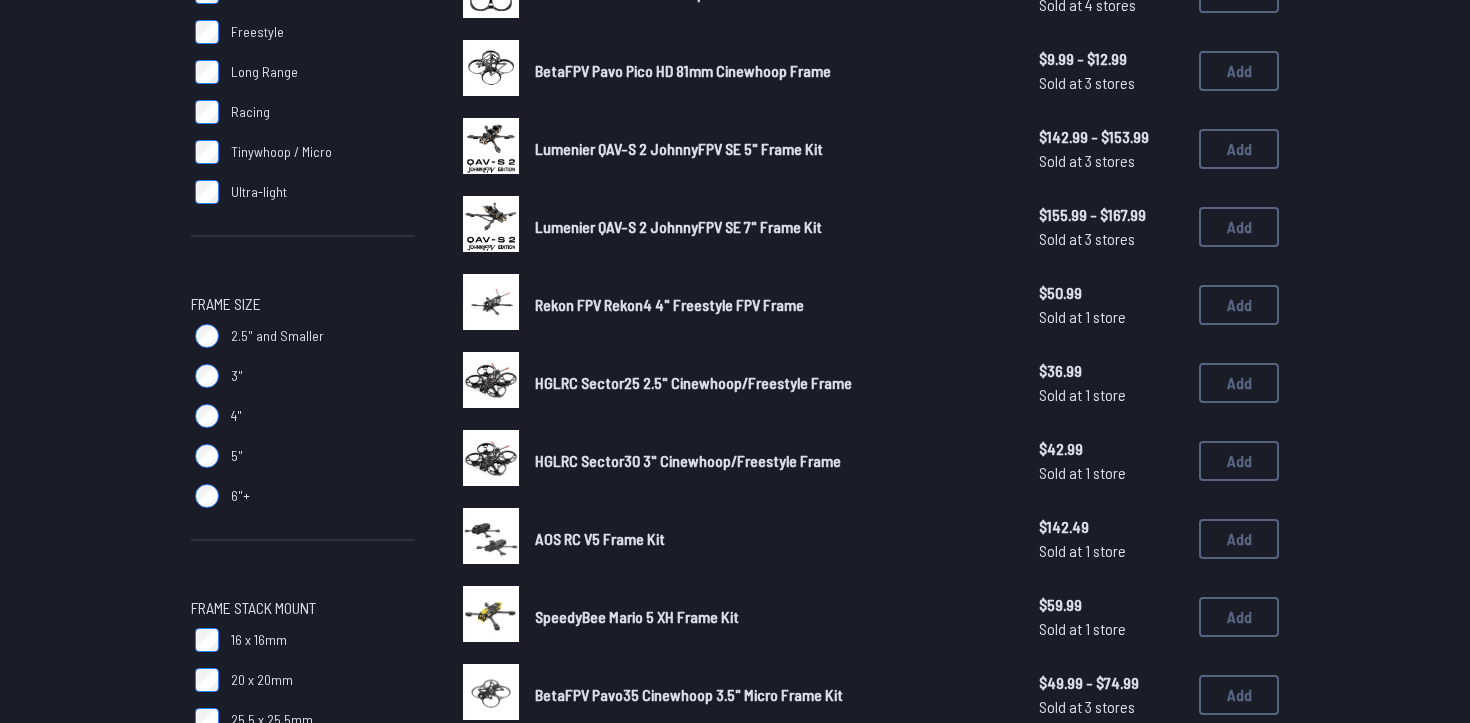 scroll, scrollTop: 378, scrollLeft: 0, axis: vertical 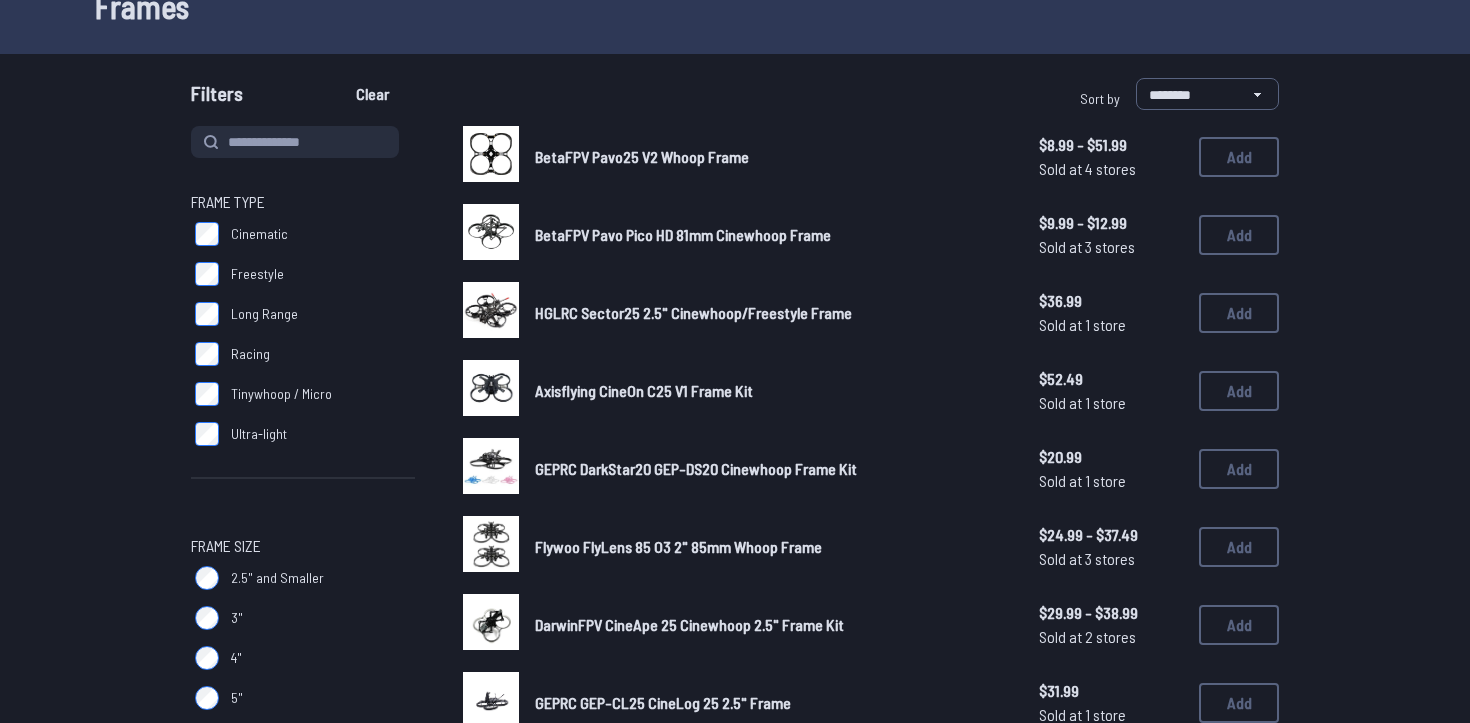 click on "BetaFPV Pavo Pico HD 81mm Cinewhoop Frame" at bounding box center [683, 234] 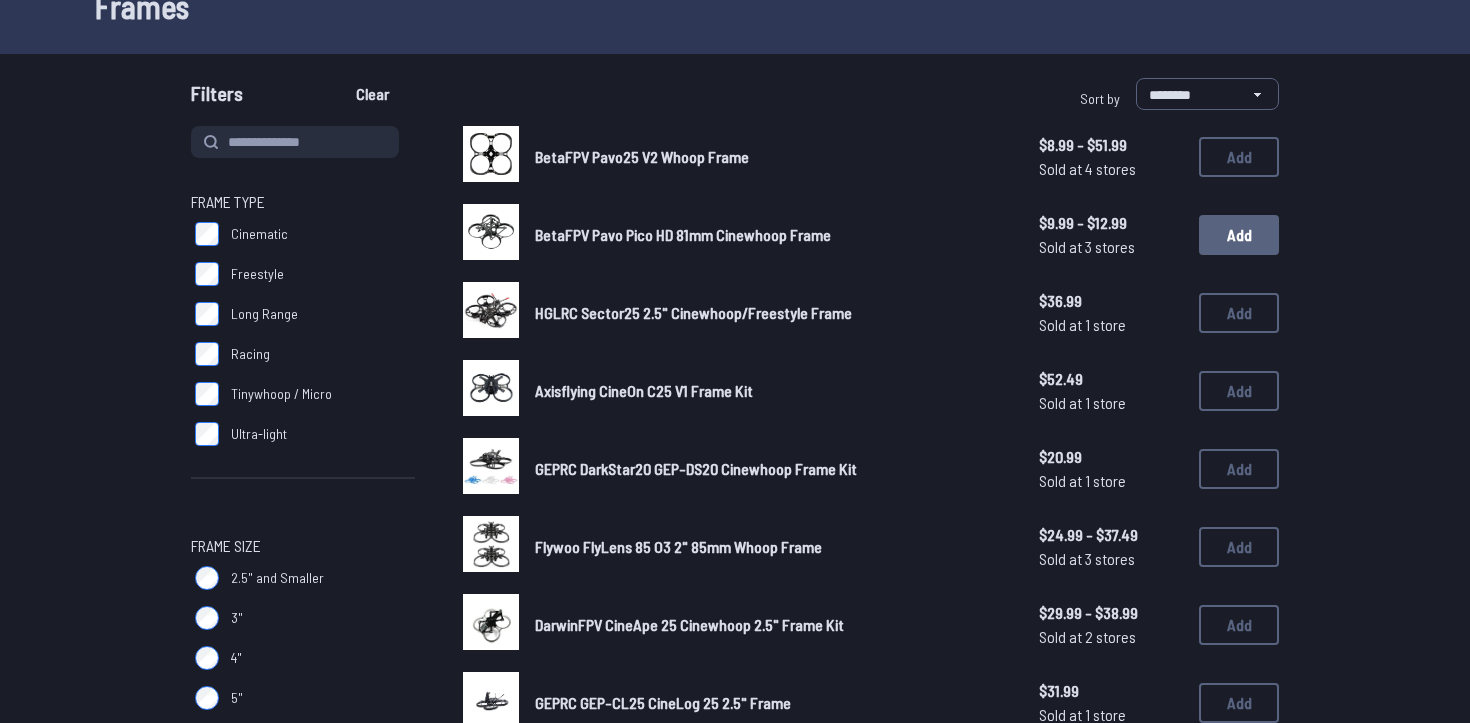 click on "Add" at bounding box center (1239, 235) 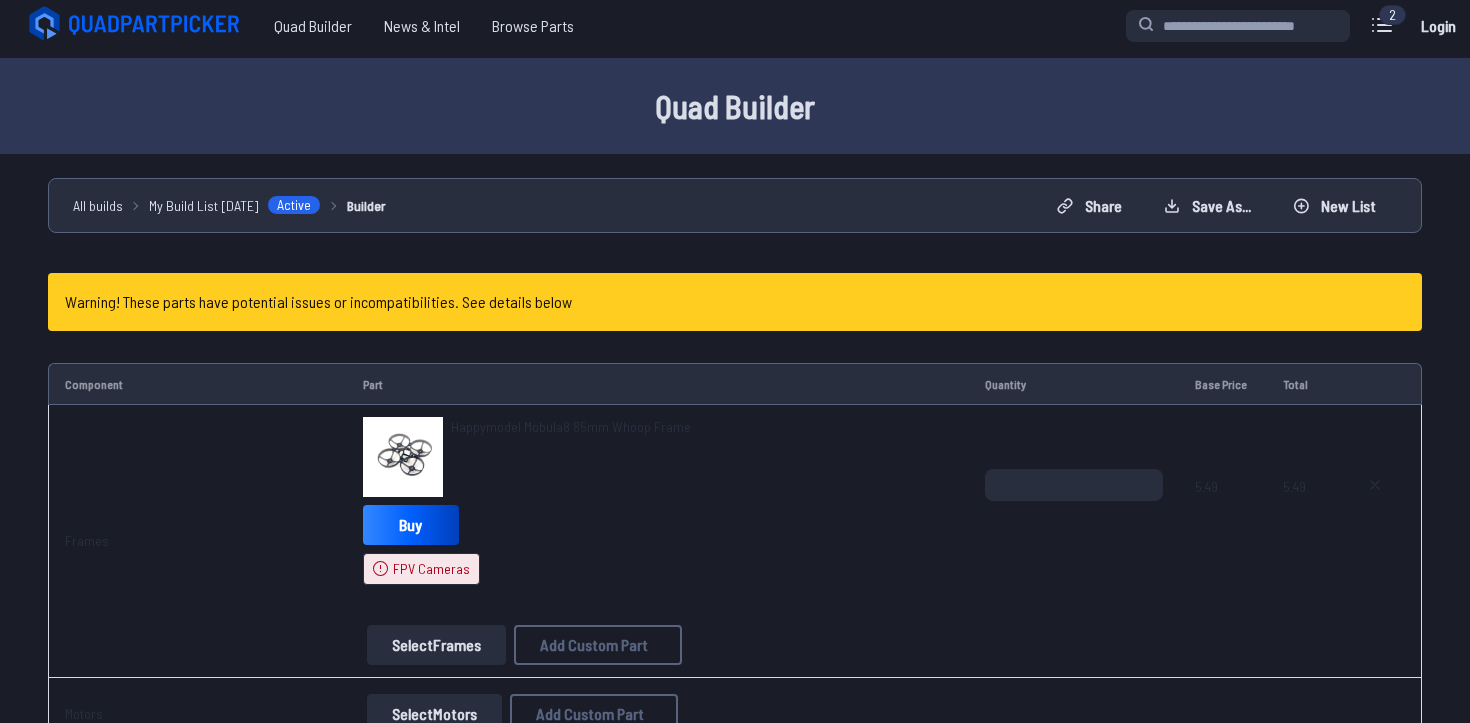 scroll, scrollTop: 4, scrollLeft: 0, axis: vertical 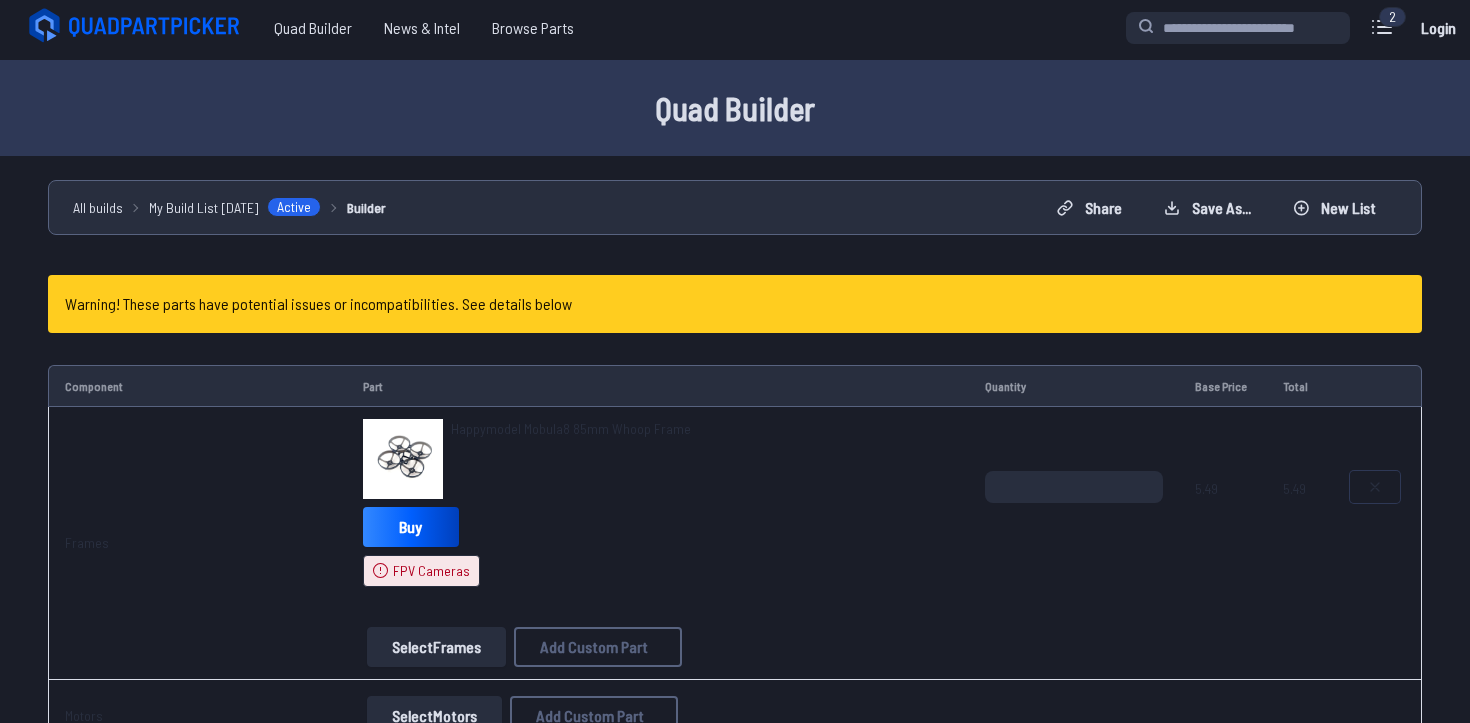click 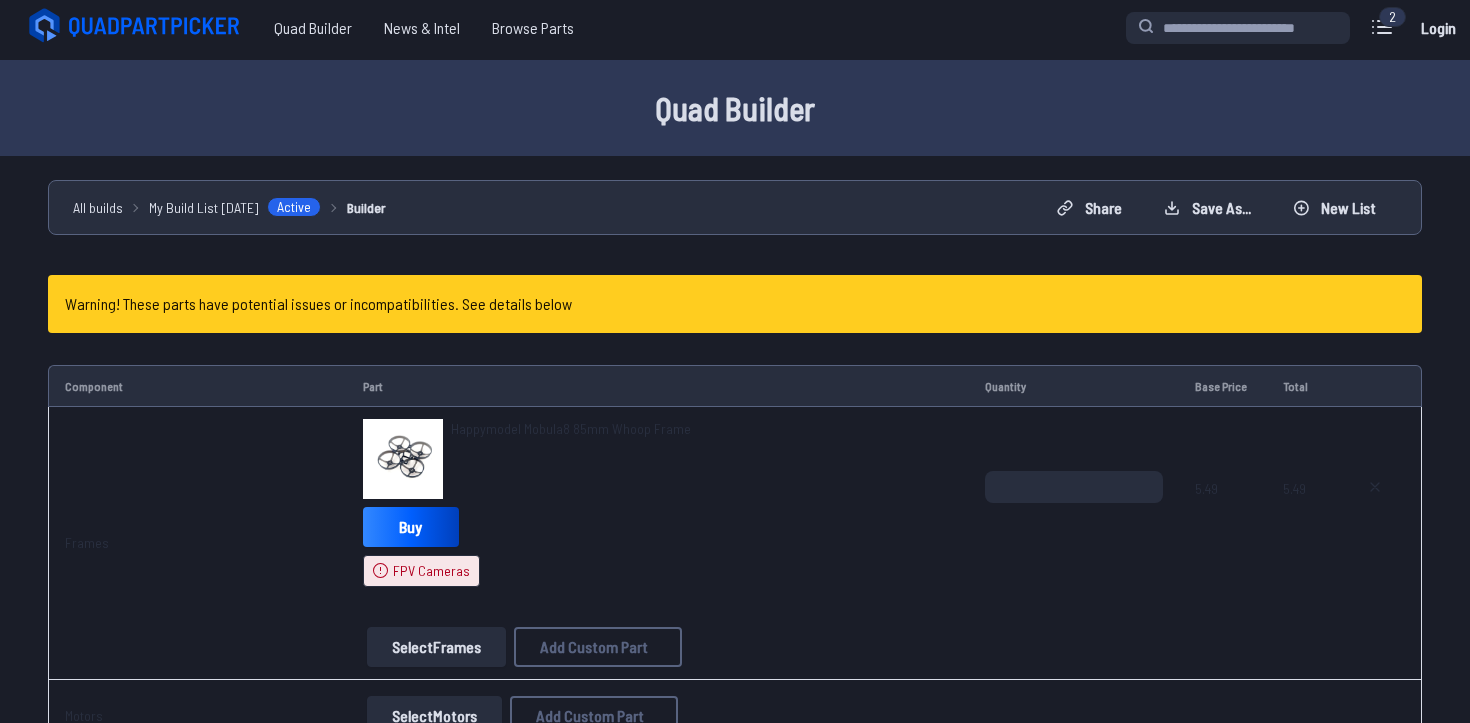 type on "**********" 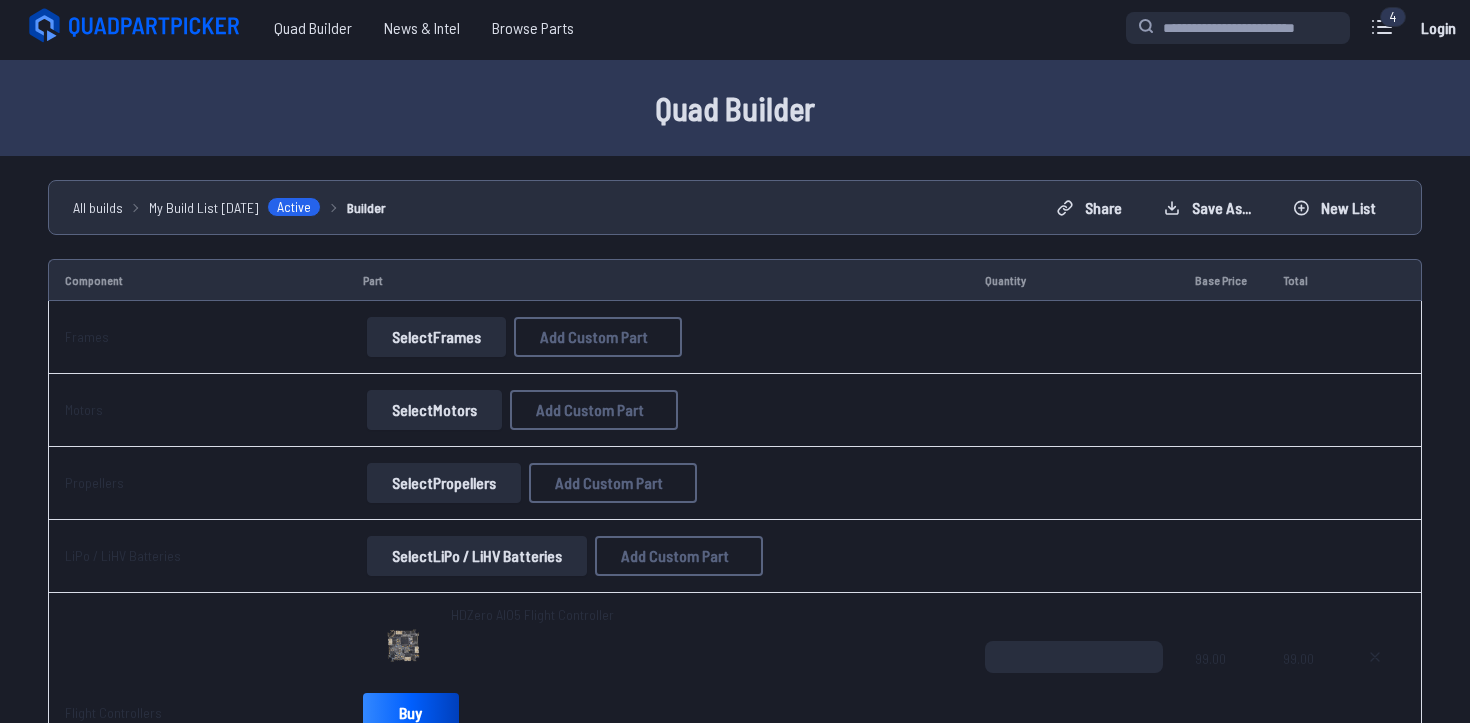 click on "Select  Frames" at bounding box center [436, 337] 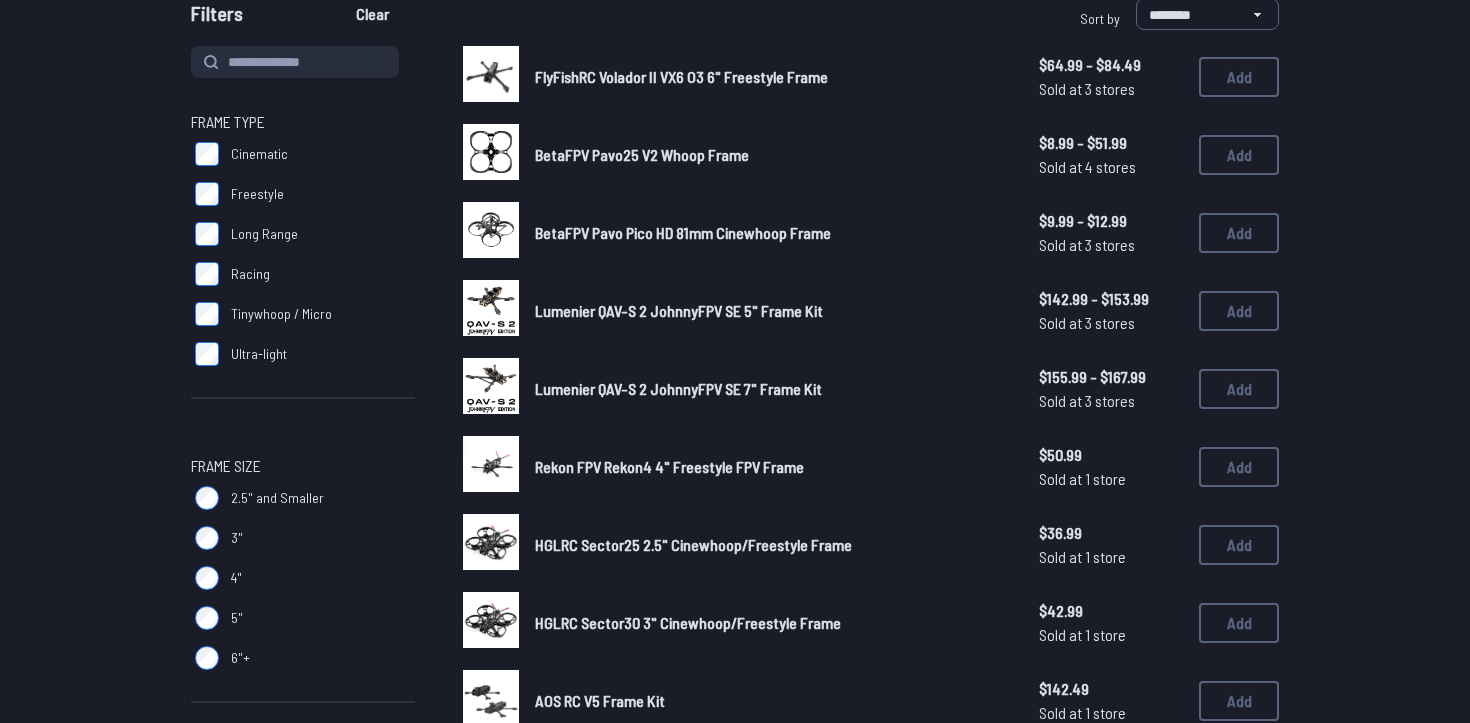 scroll, scrollTop: 209, scrollLeft: 0, axis: vertical 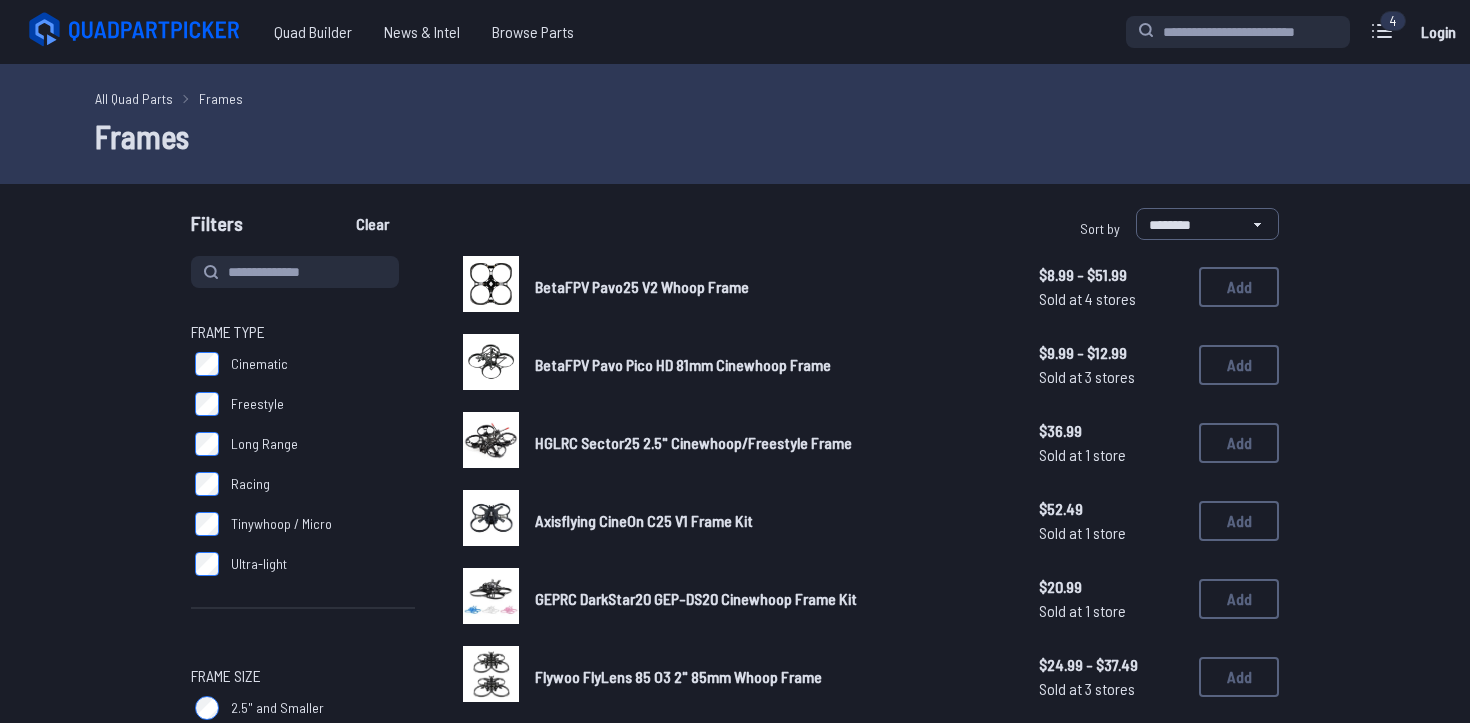 click on "BetaFPV Pavo Pico HD 81mm Cinewhoop Frame" at bounding box center [683, 364] 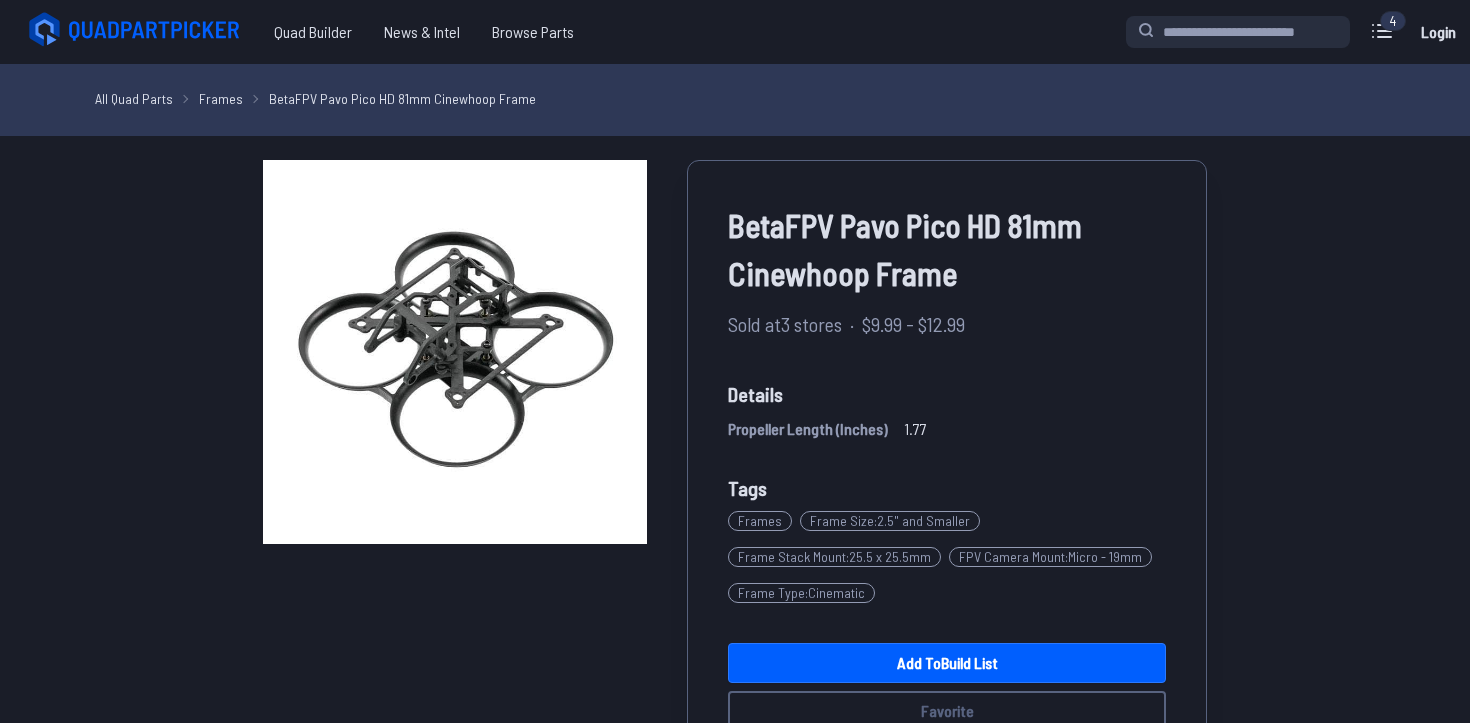scroll, scrollTop: 94, scrollLeft: 0, axis: vertical 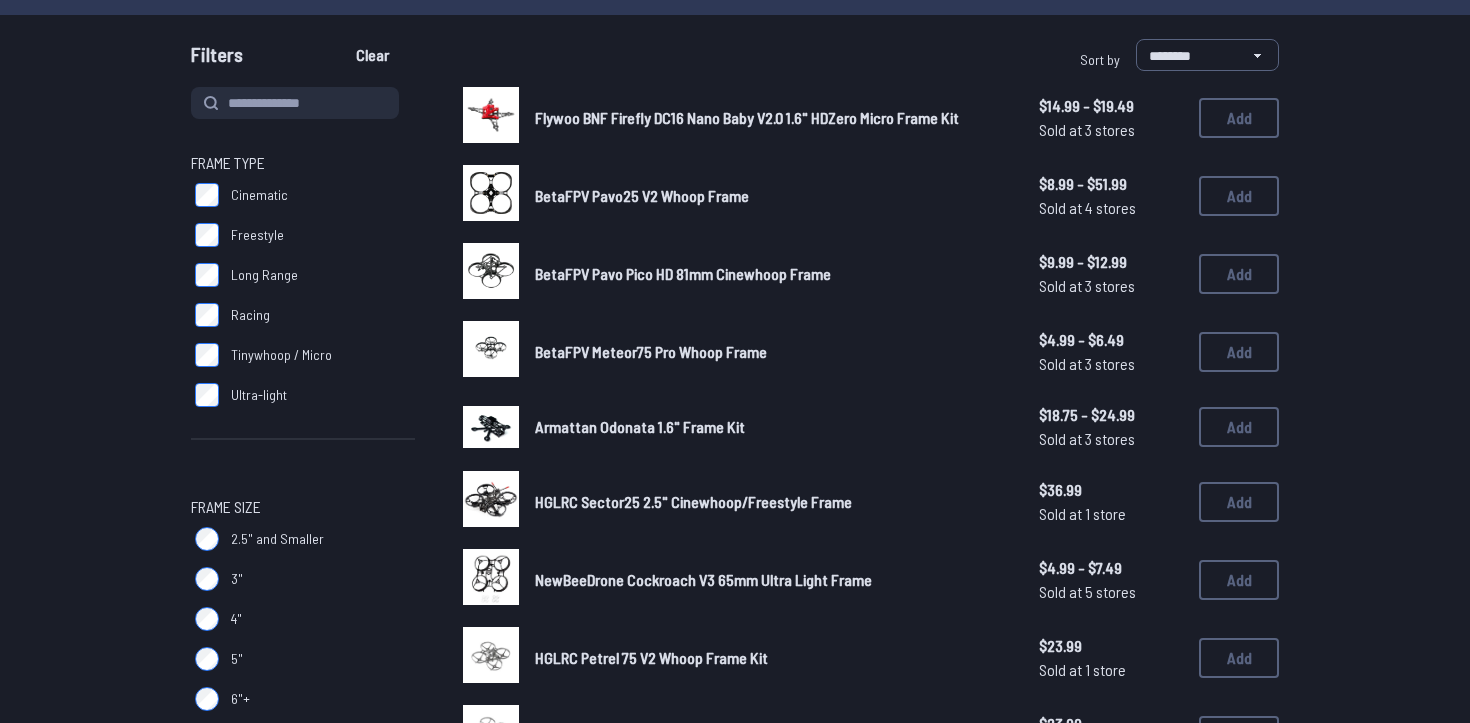 click on "Armattan Odonata 1.6" Frame Kit" at bounding box center [640, 426] 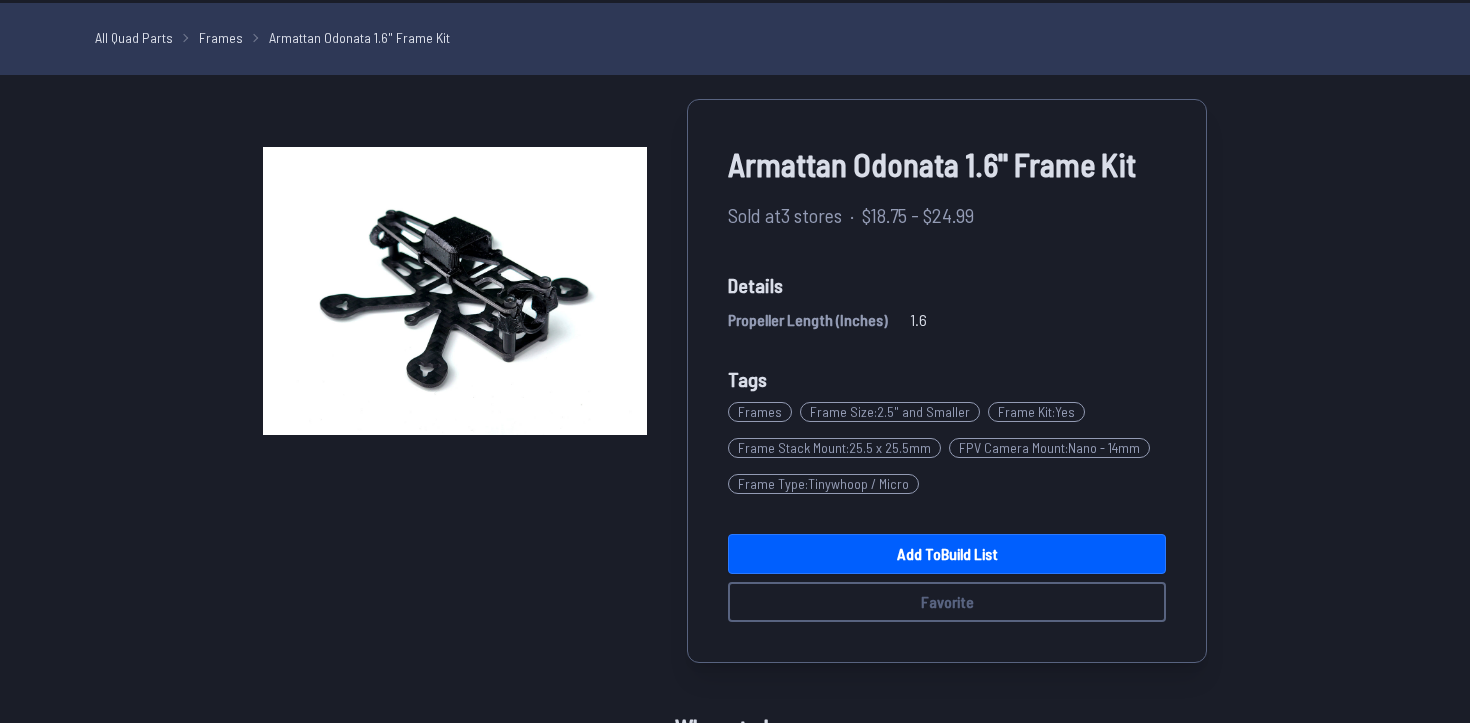 scroll, scrollTop: 105, scrollLeft: 0, axis: vertical 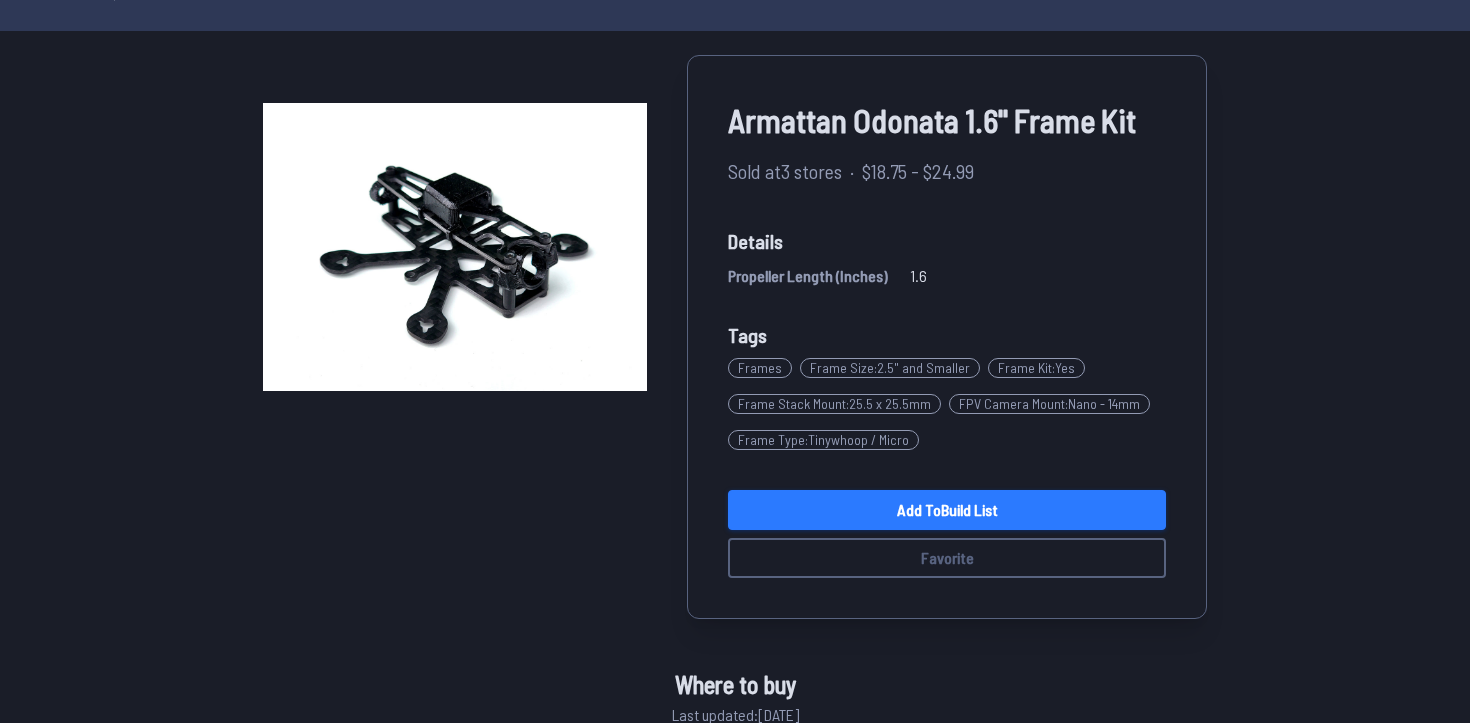 click on "Add to  Build List" at bounding box center [947, 510] 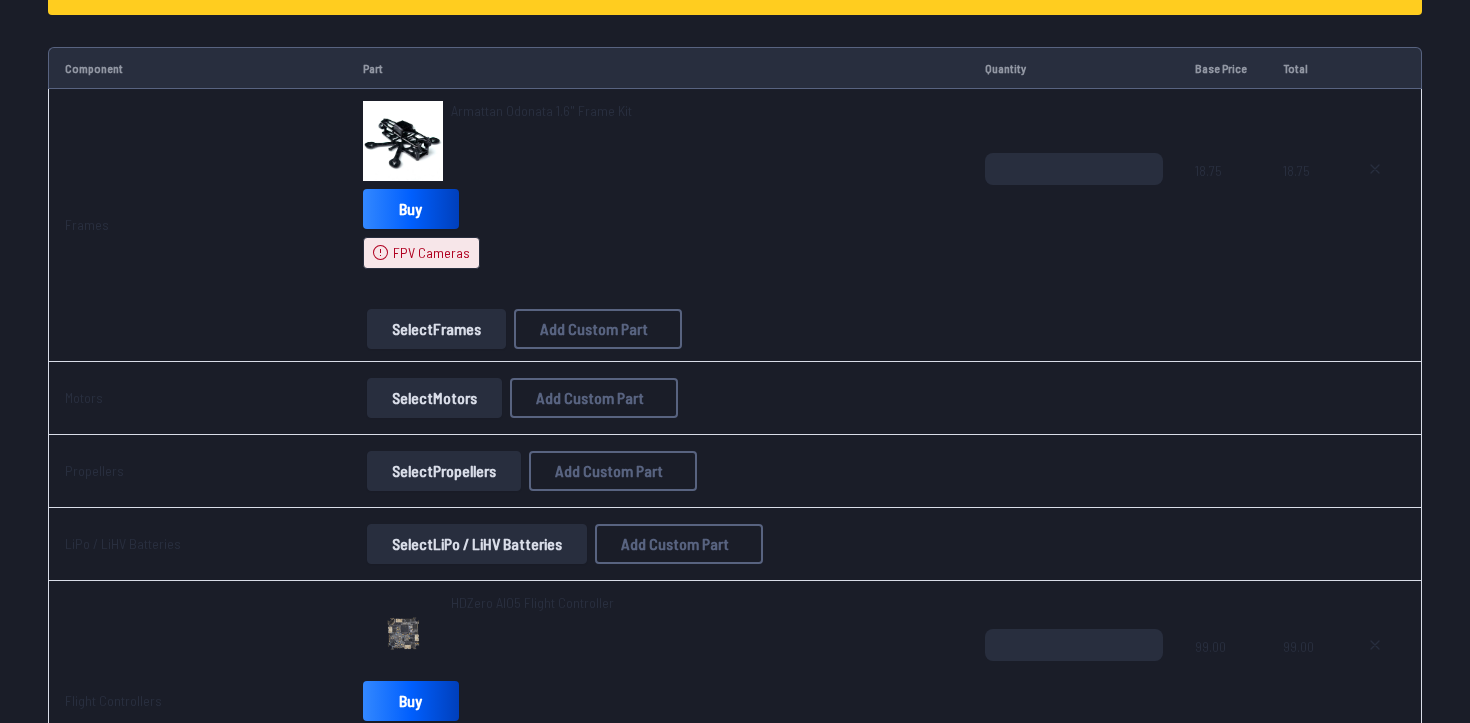 scroll, scrollTop: 0, scrollLeft: 0, axis: both 